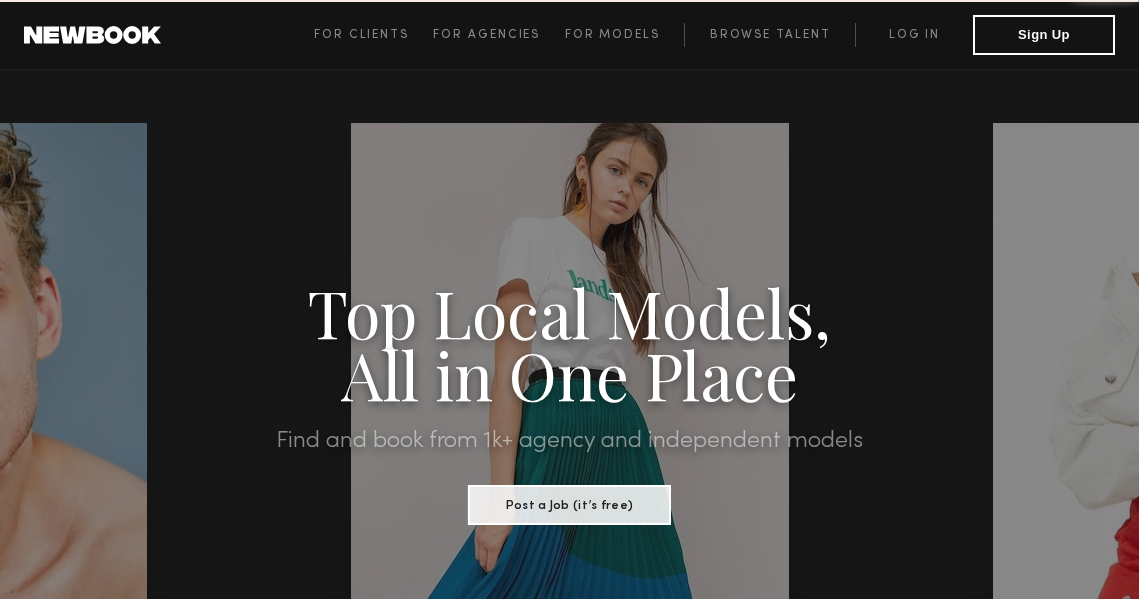 scroll, scrollTop: 0, scrollLeft: 0, axis: both 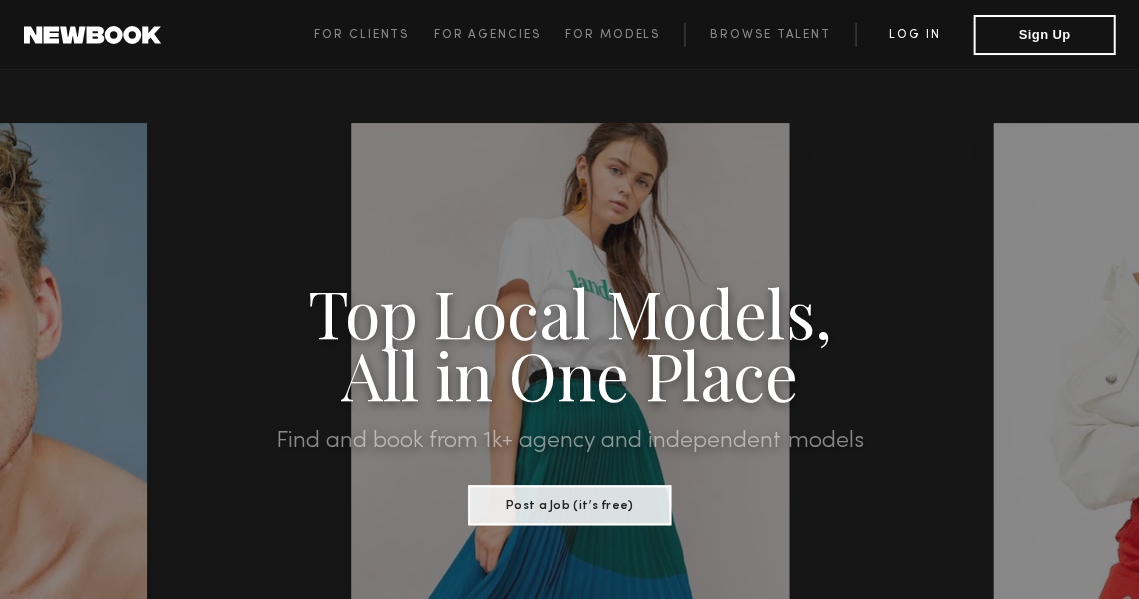 click on "Log in" 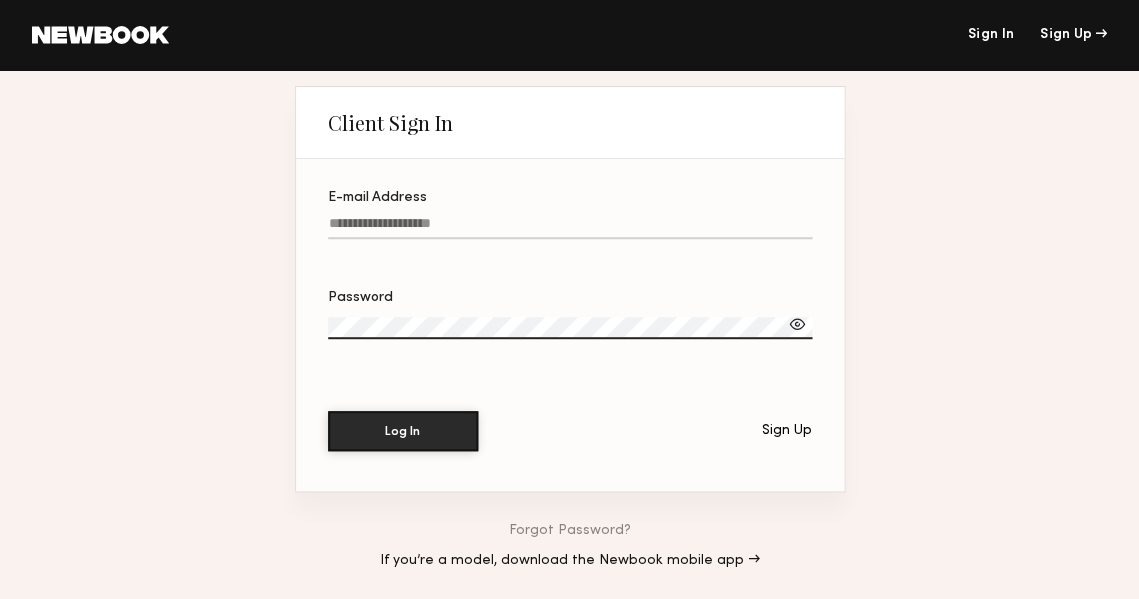 type on "**********" 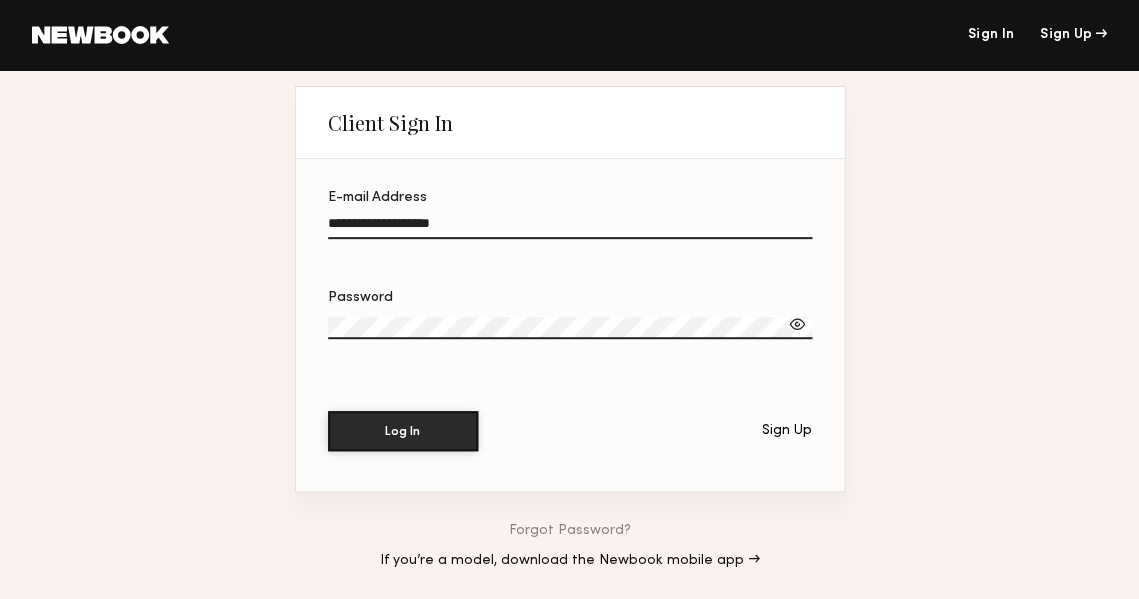 click on "Log In" 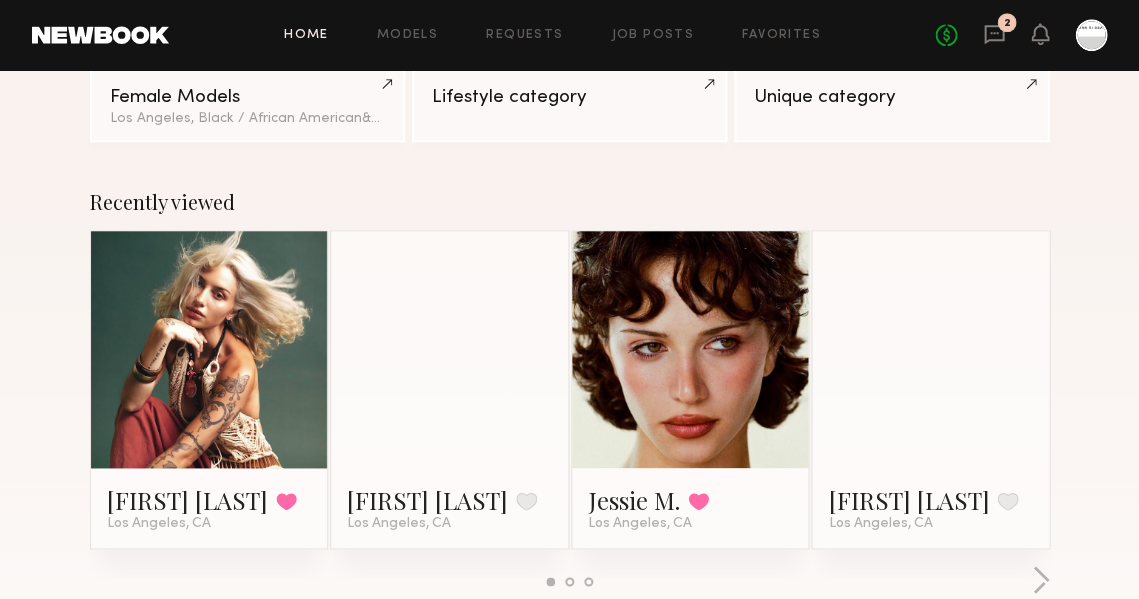 scroll, scrollTop: 226, scrollLeft: 0, axis: vertical 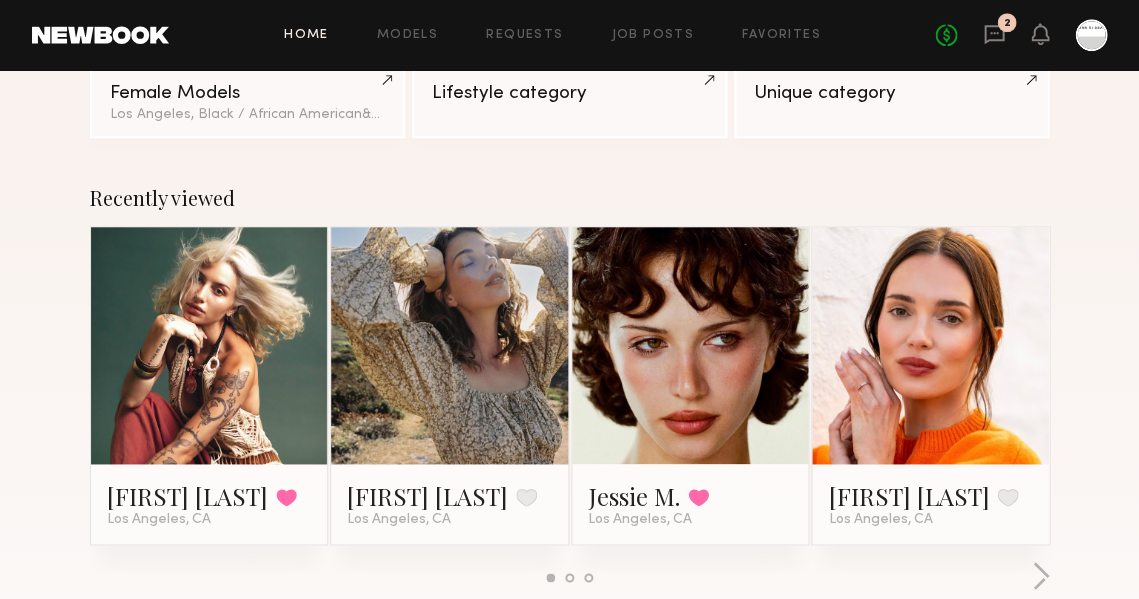 click 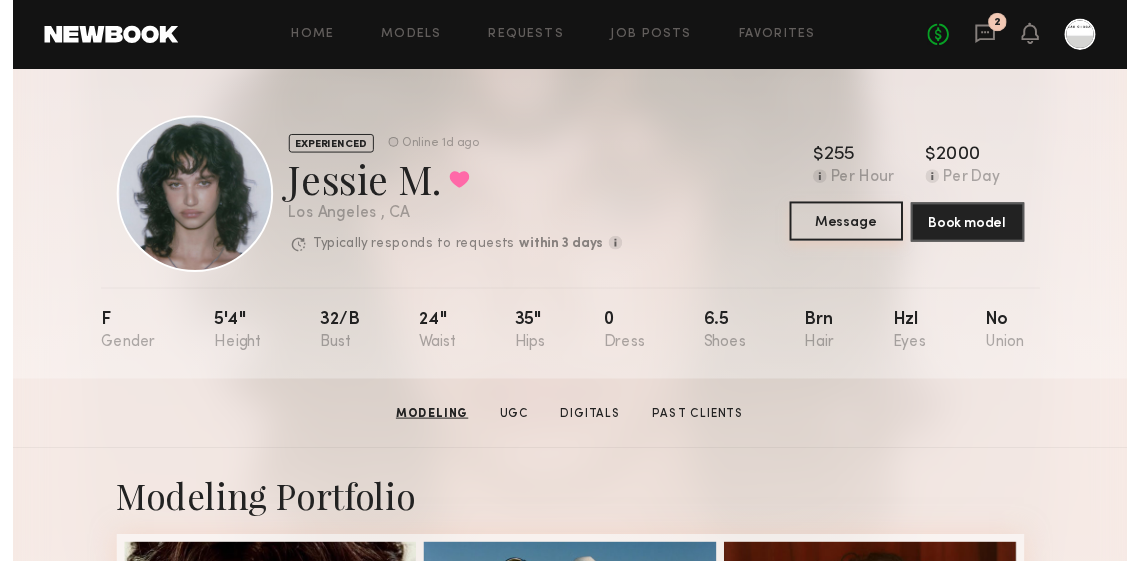scroll, scrollTop: 0, scrollLeft: 0, axis: both 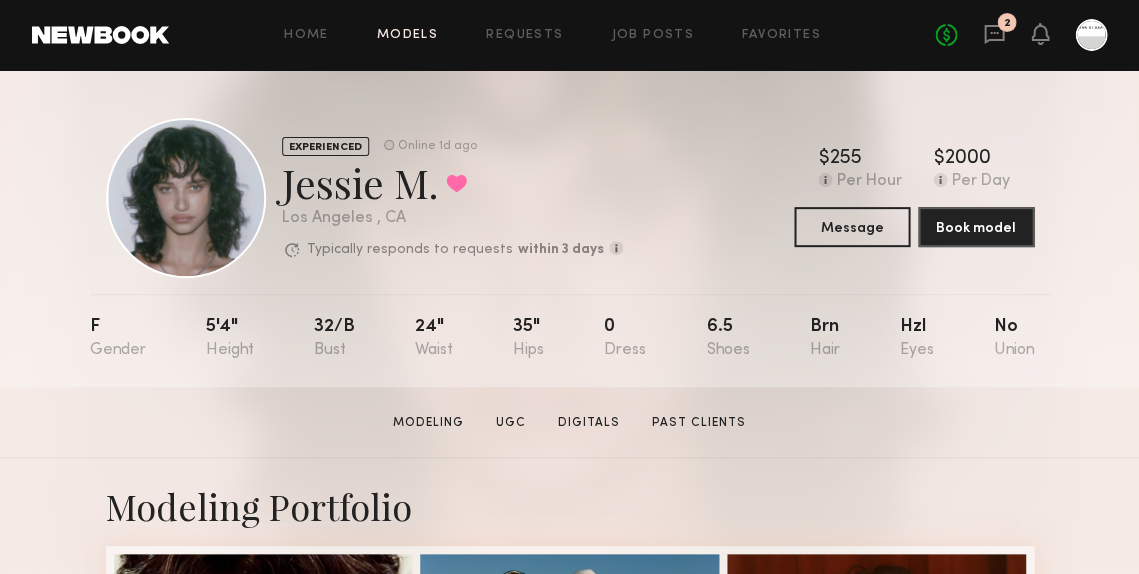 click on "Models" 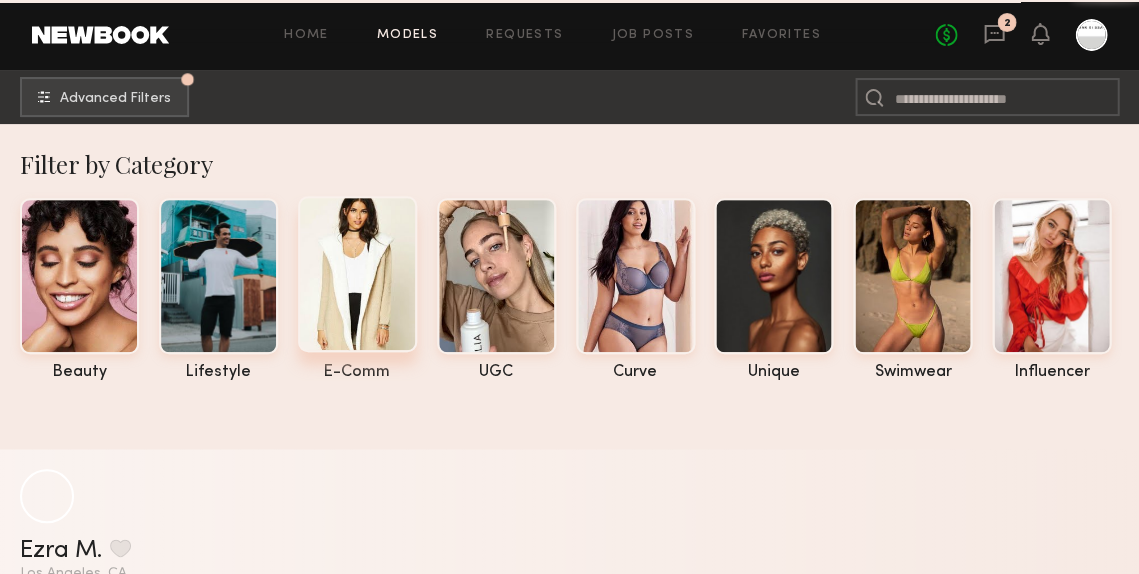 click 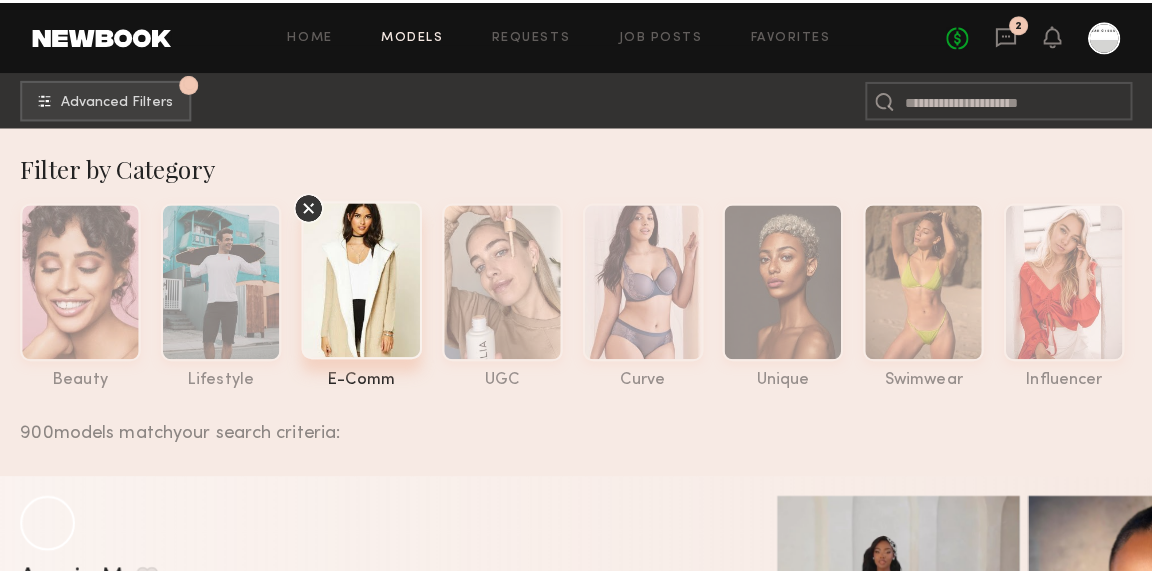 scroll, scrollTop: 0, scrollLeft: 0, axis: both 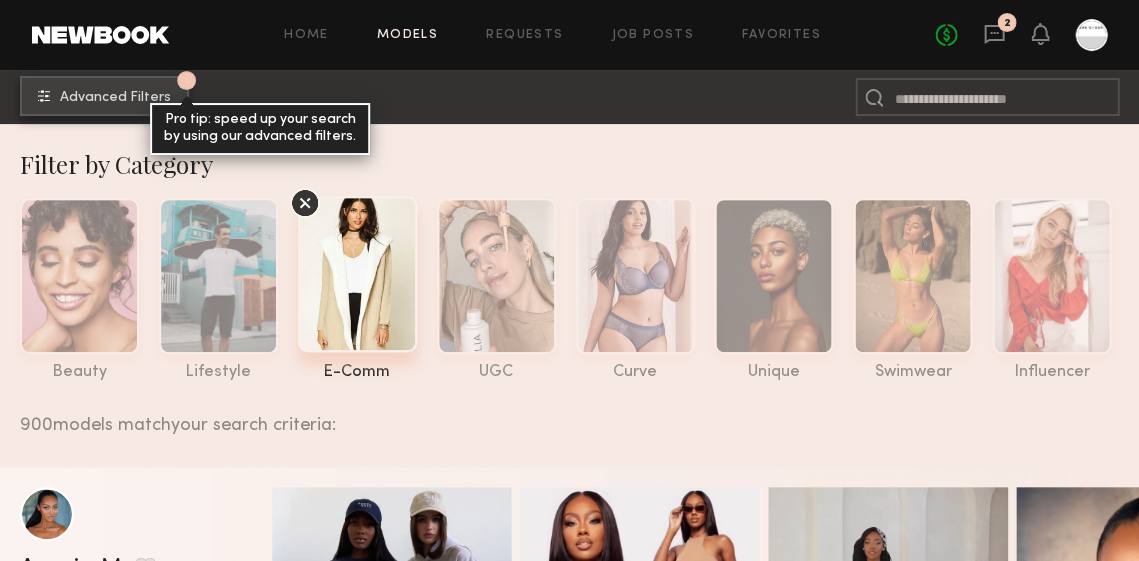 click on "Advanced Filters" 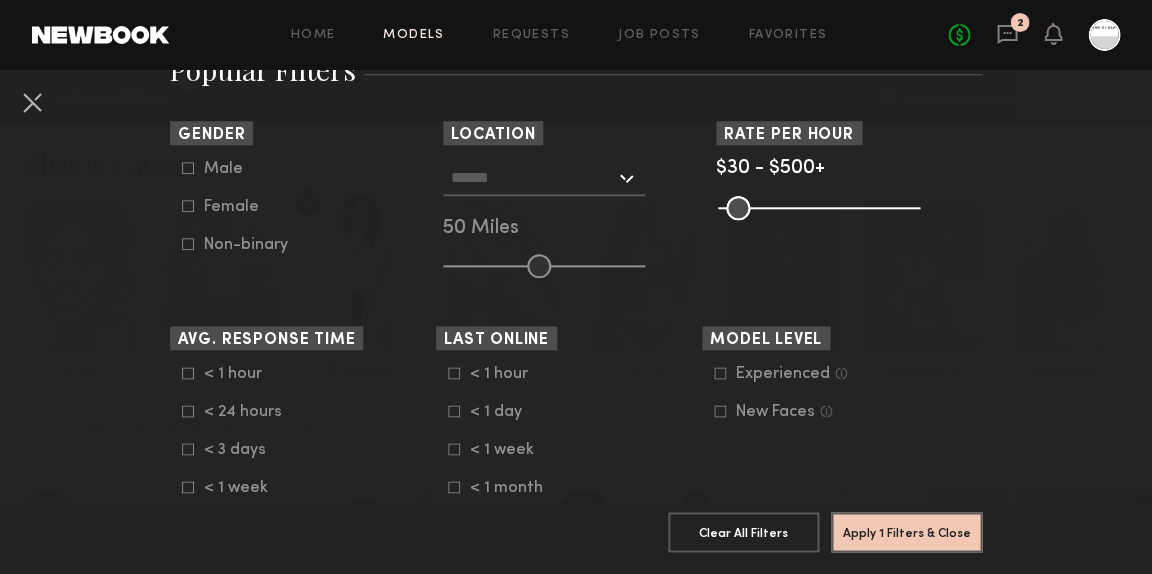 scroll, scrollTop: 375, scrollLeft: 0, axis: vertical 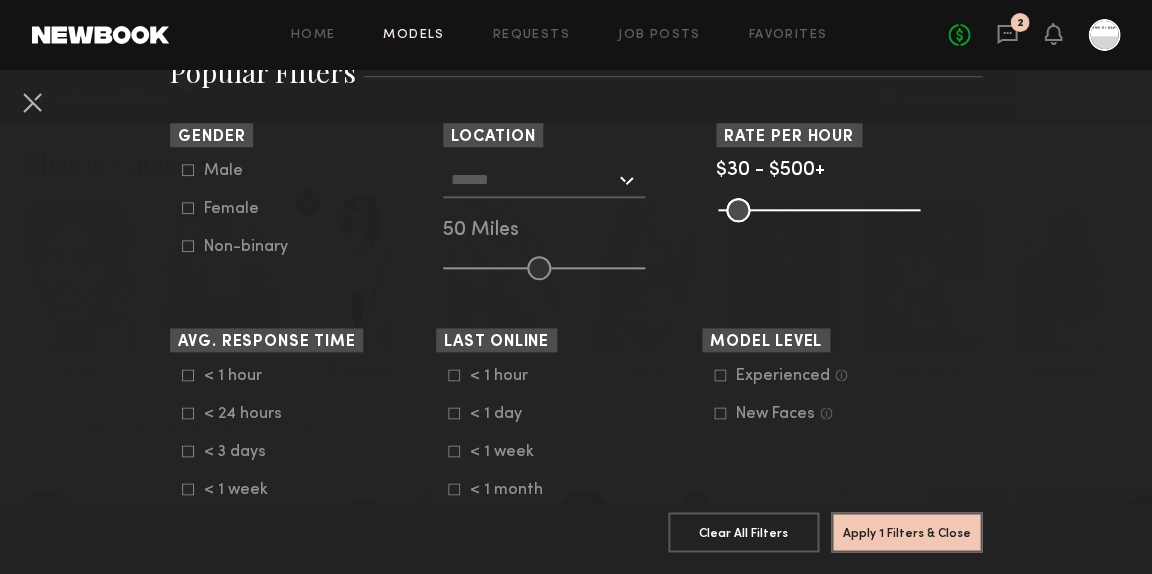 click 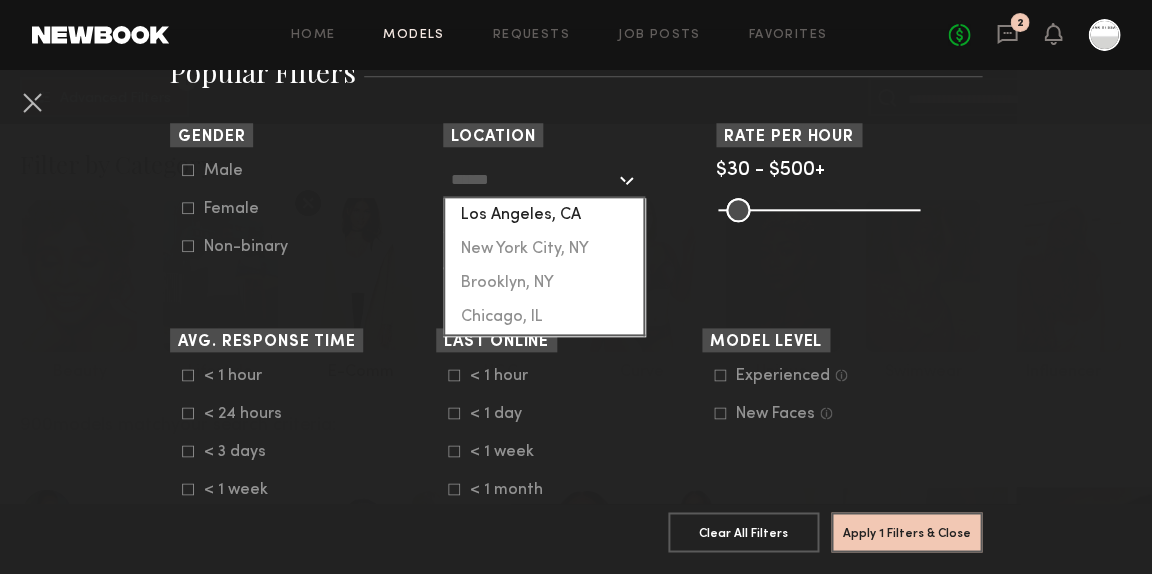 click on "Los Angeles, CA" 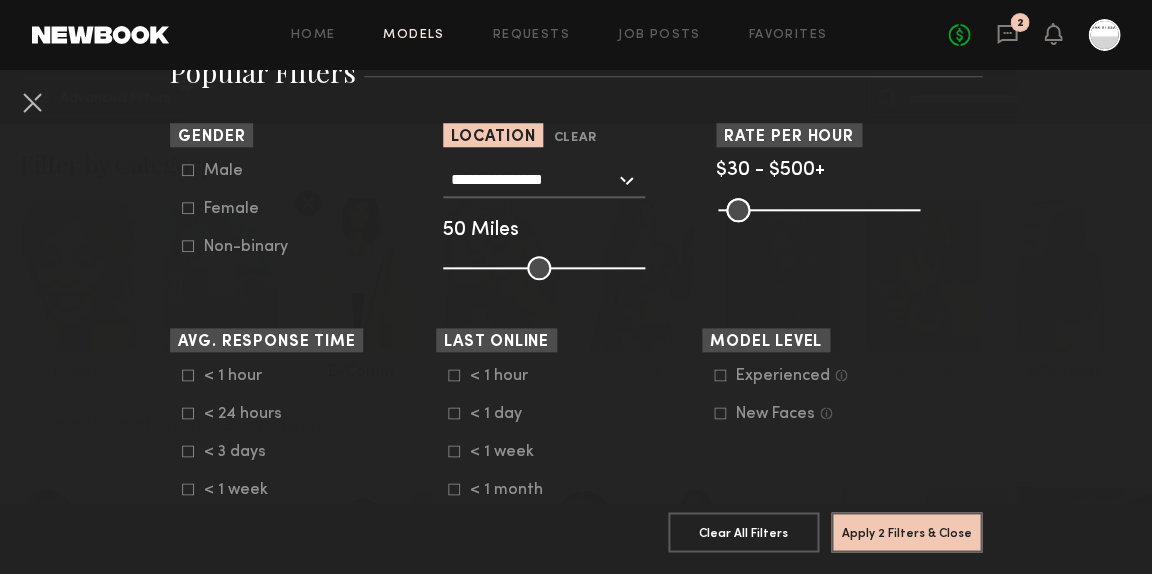 click on "Female" 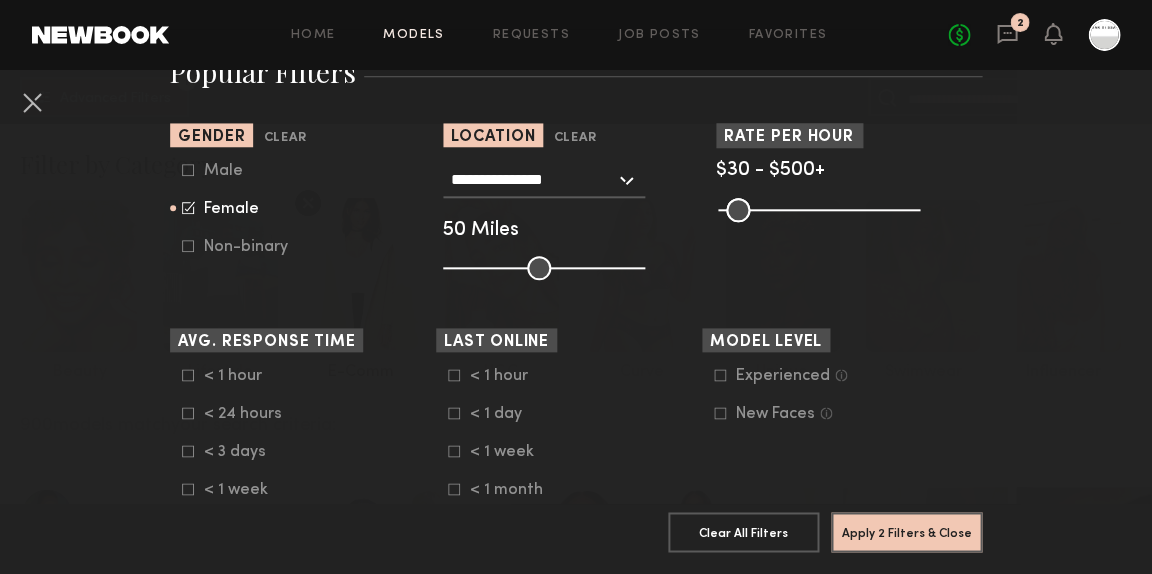 type on "**" 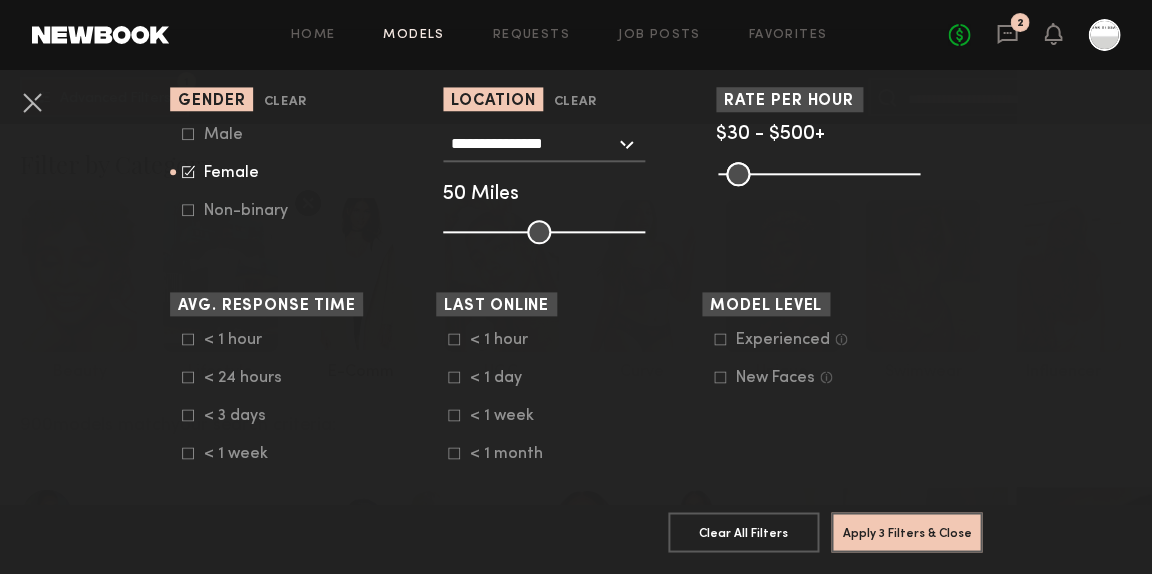 scroll, scrollTop: 444, scrollLeft: 0, axis: vertical 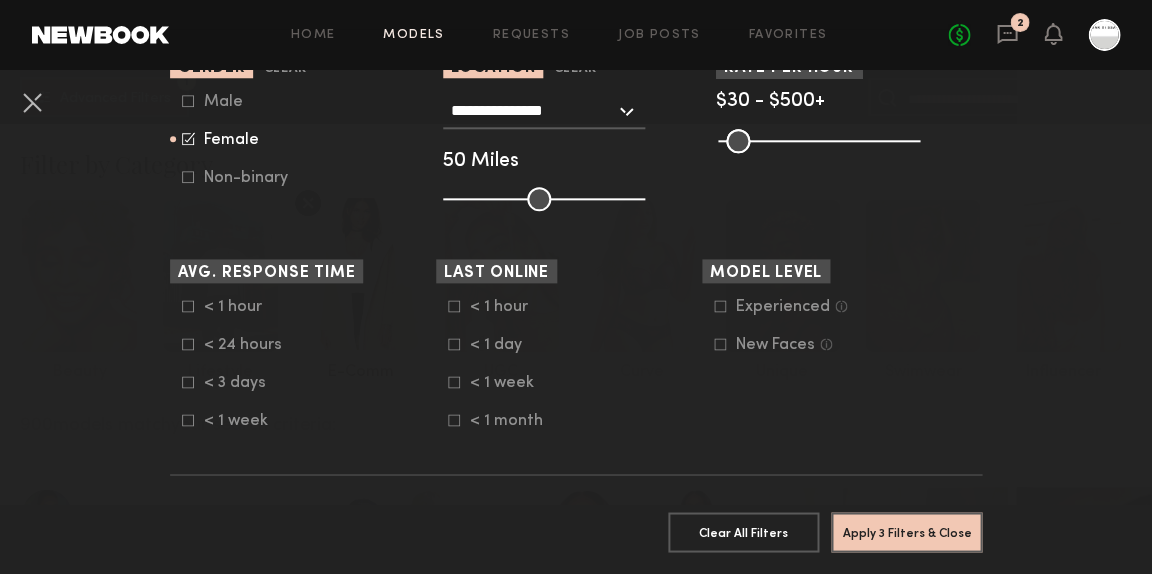 click 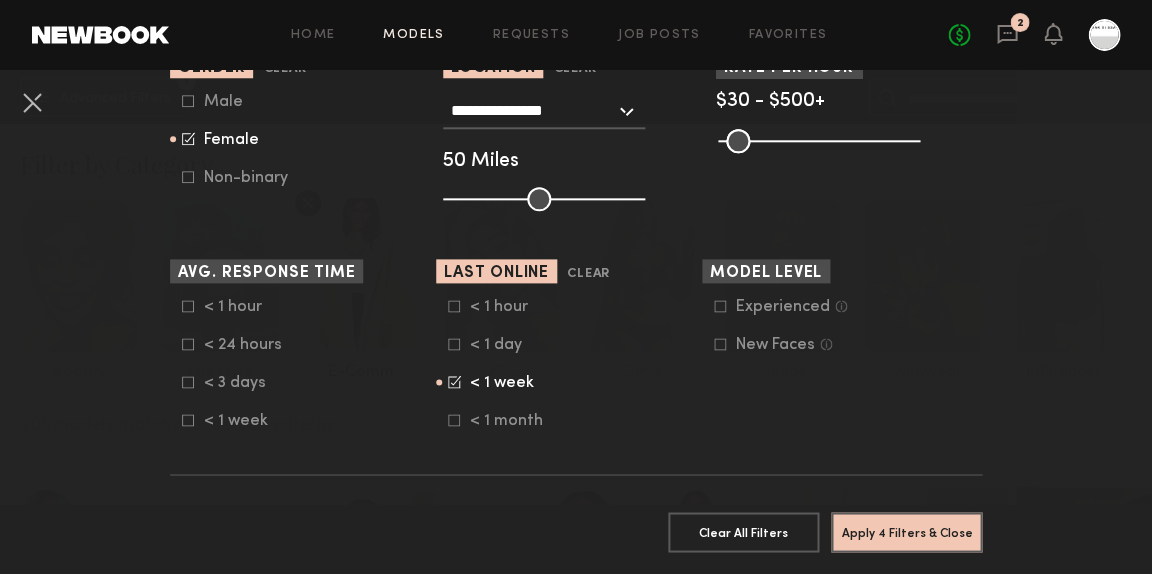 scroll, scrollTop: 451, scrollLeft: 0, axis: vertical 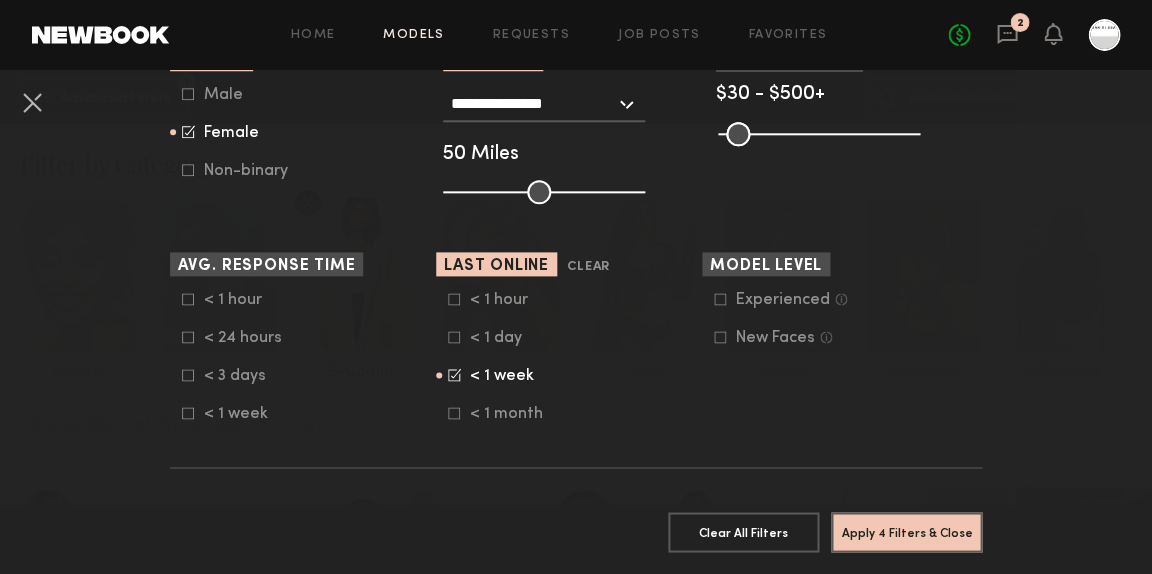 click 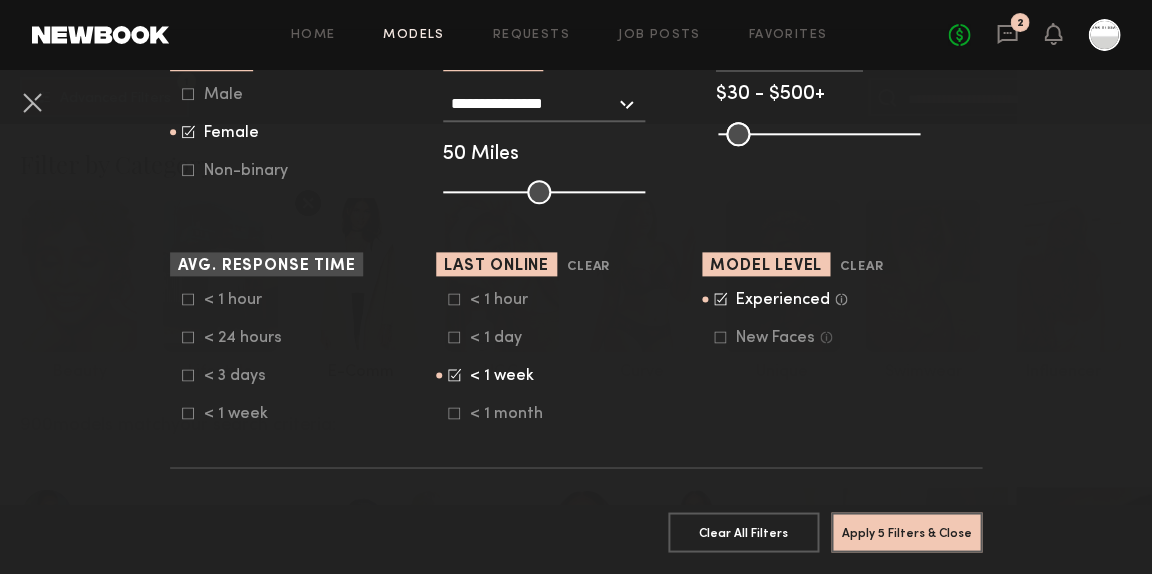 click 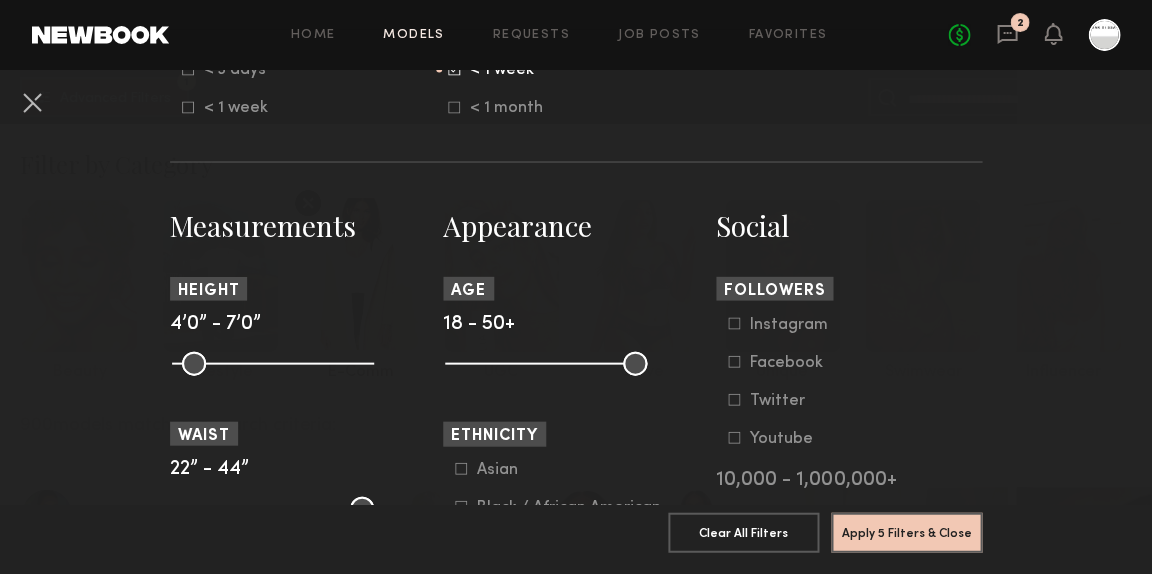 scroll, scrollTop: 759, scrollLeft: 0, axis: vertical 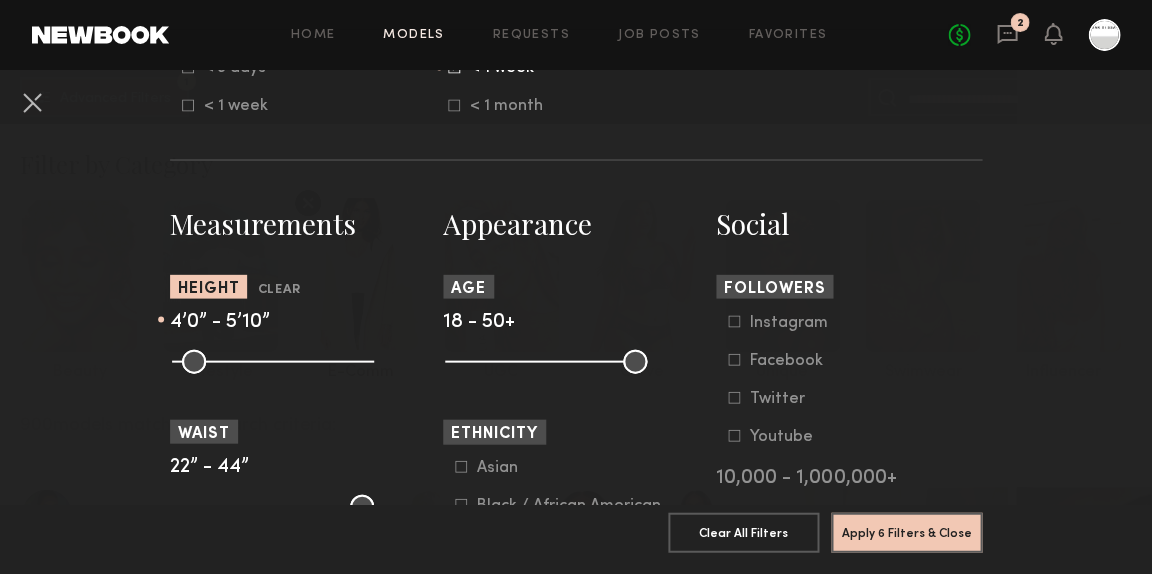 drag, startPoint x: 355, startPoint y: 352, endPoint x: 284, endPoint y: 354, distance: 71.02816 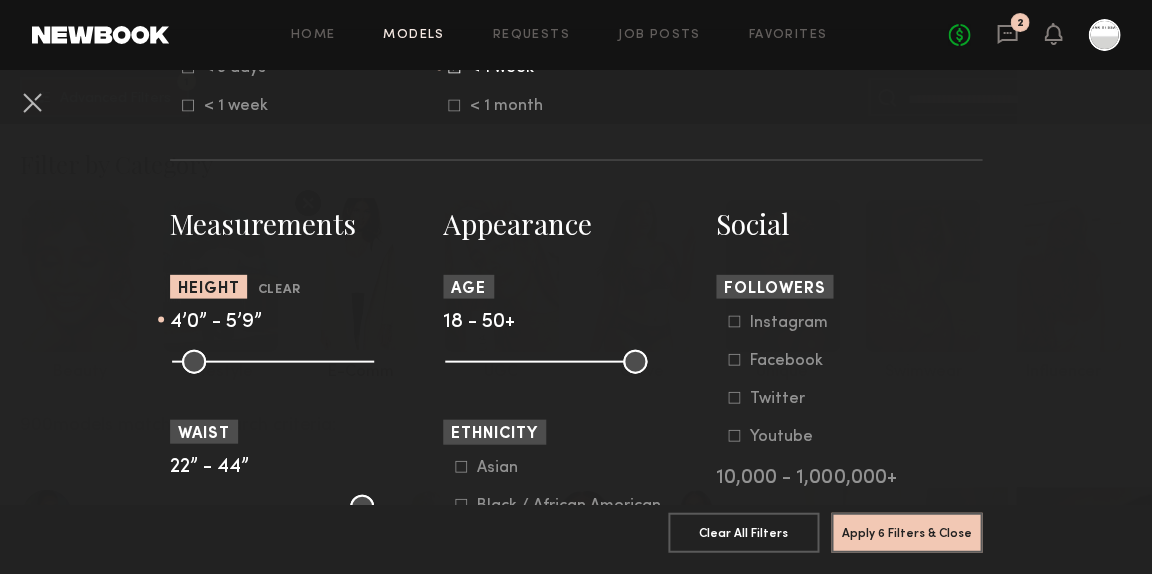 type on "**" 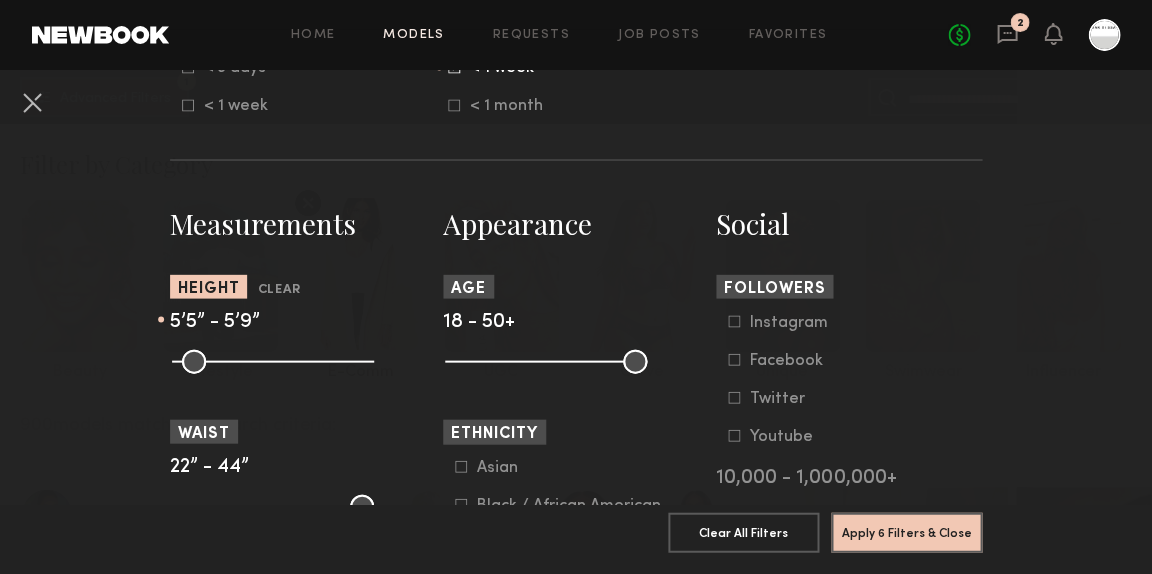 drag, startPoint x: 179, startPoint y: 357, endPoint x: 262, endPoint y: 369, distance: 83.86298 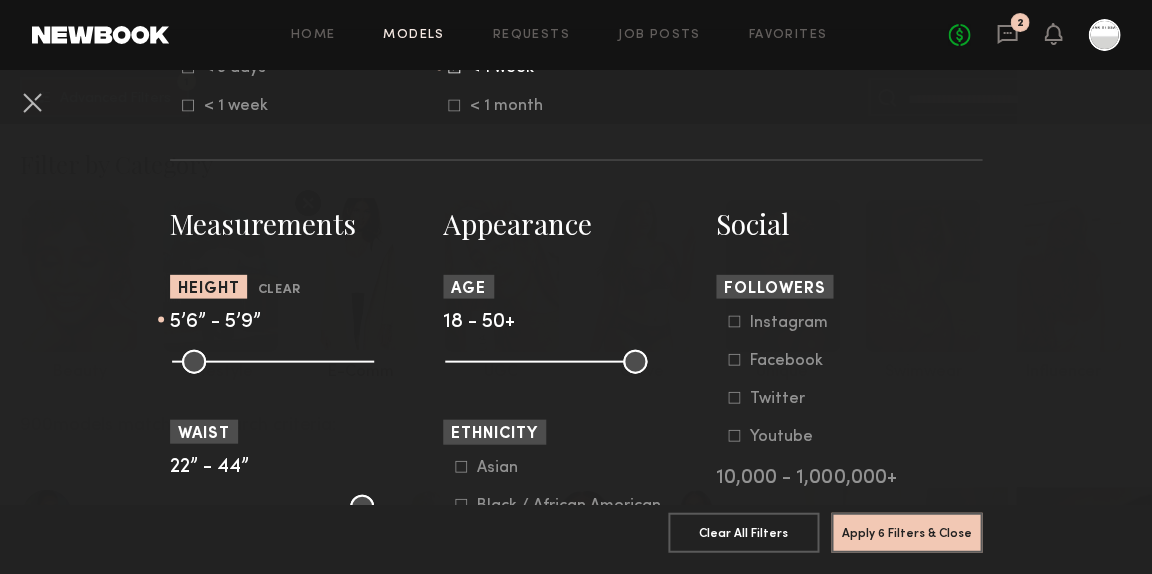 type on "**" 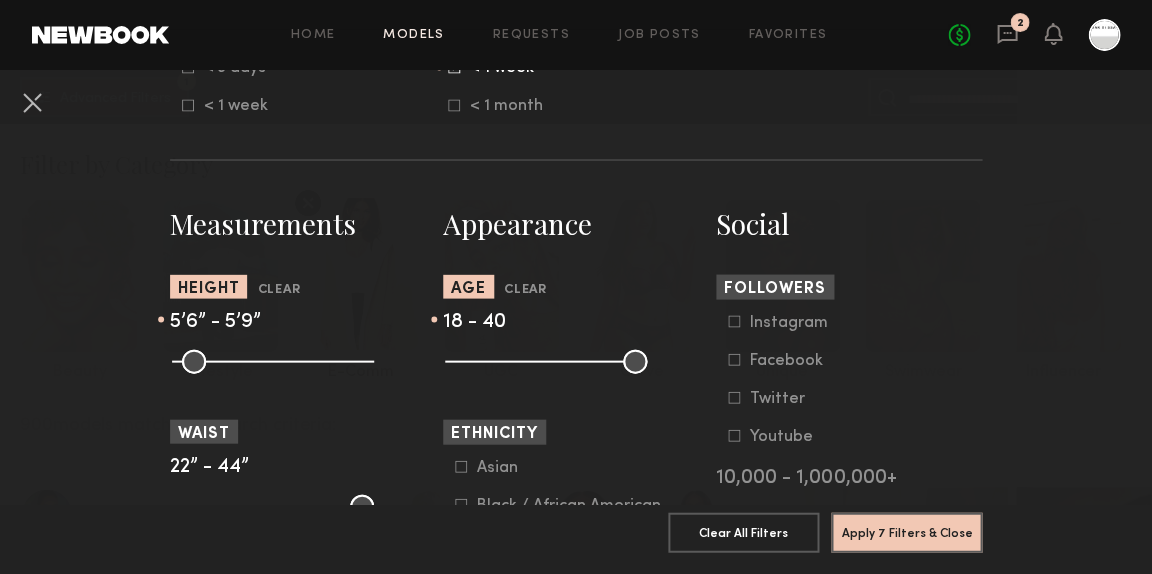 drag, startPoint x: 622, startPoint y: 360, endPoint x: 573, endPoint y: 360, distance: 49 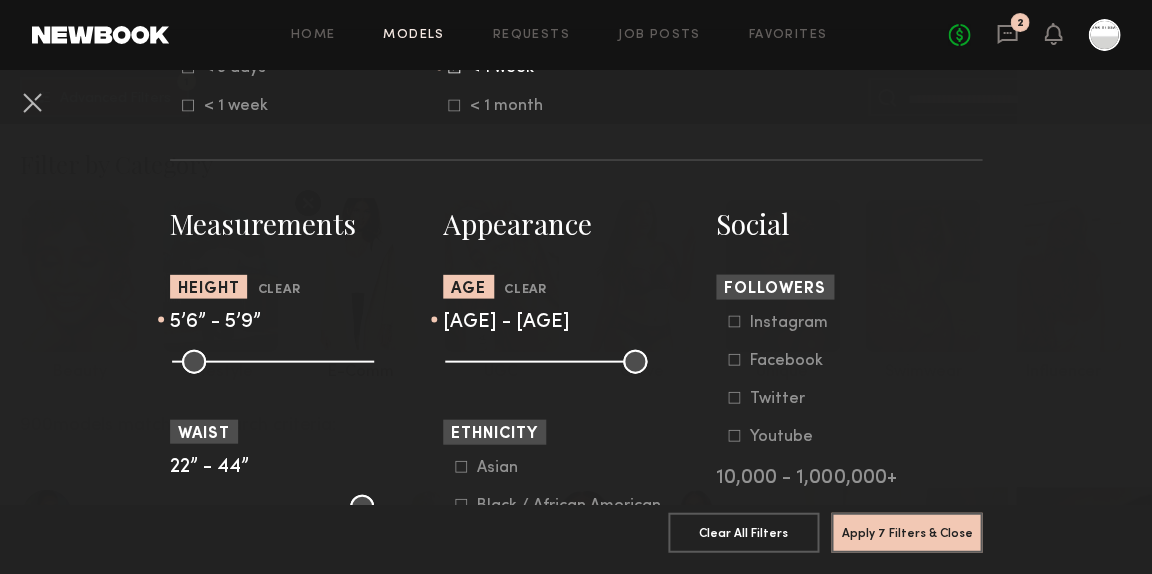 drag, startPoint x: 455, startPoint y: 356, endPoint x: 493, endPoint y: 366, distance: 39.293766 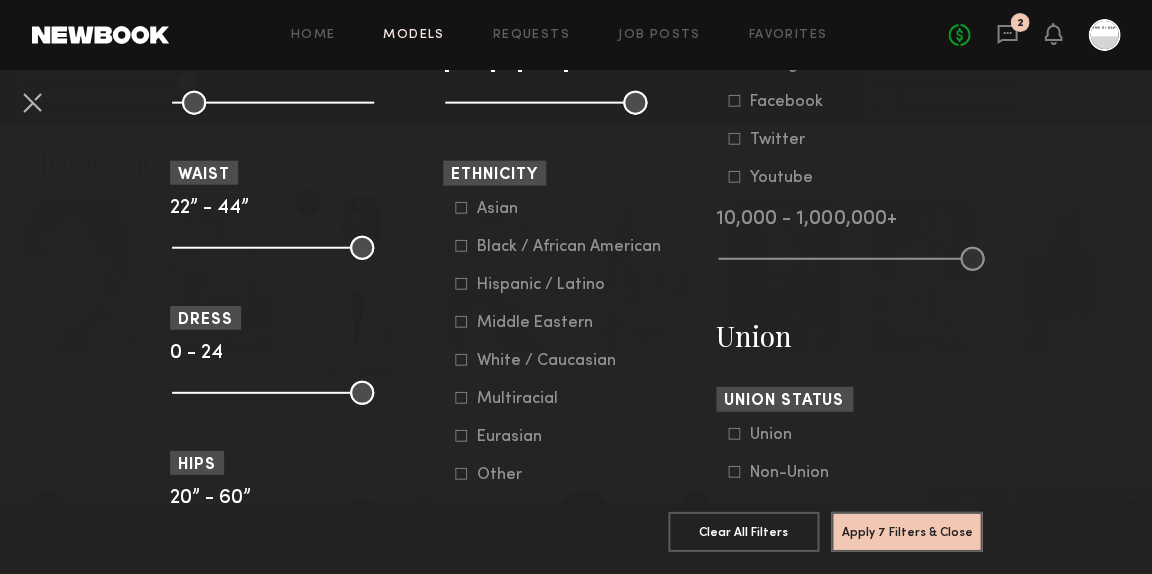 scroll, scrollTop: 1020, scrollLeft: 0, axis: vertical 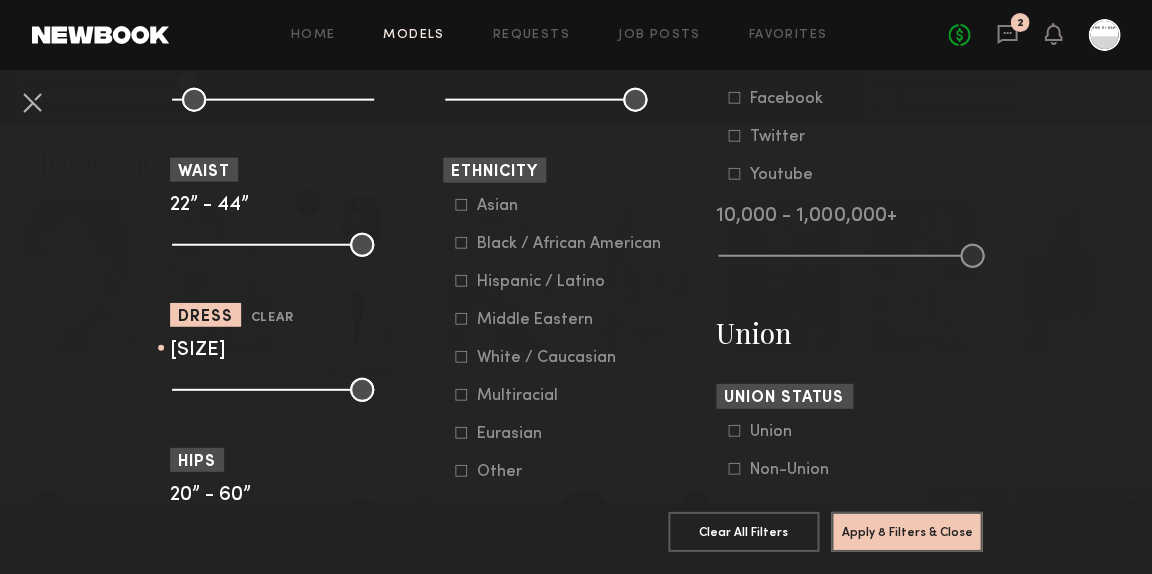 drag, startPoint x: 355, startPoint y: 385, endPoint x: 228, endPoint y: 380, distance: 127.09839 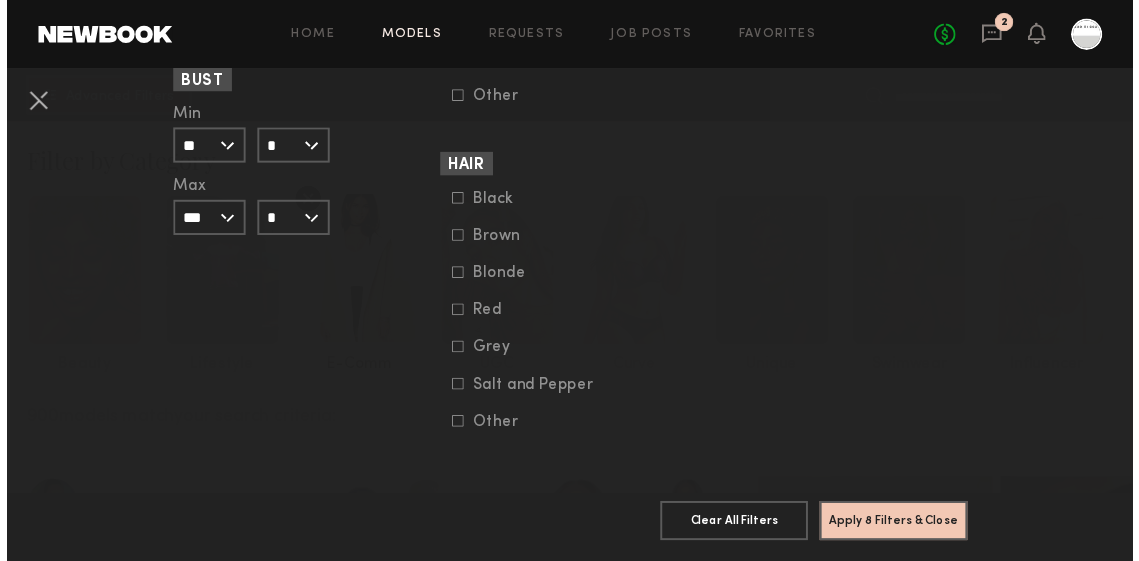 scroll, scrollTop: 1704, scrollLeft: 0, axis: vertical 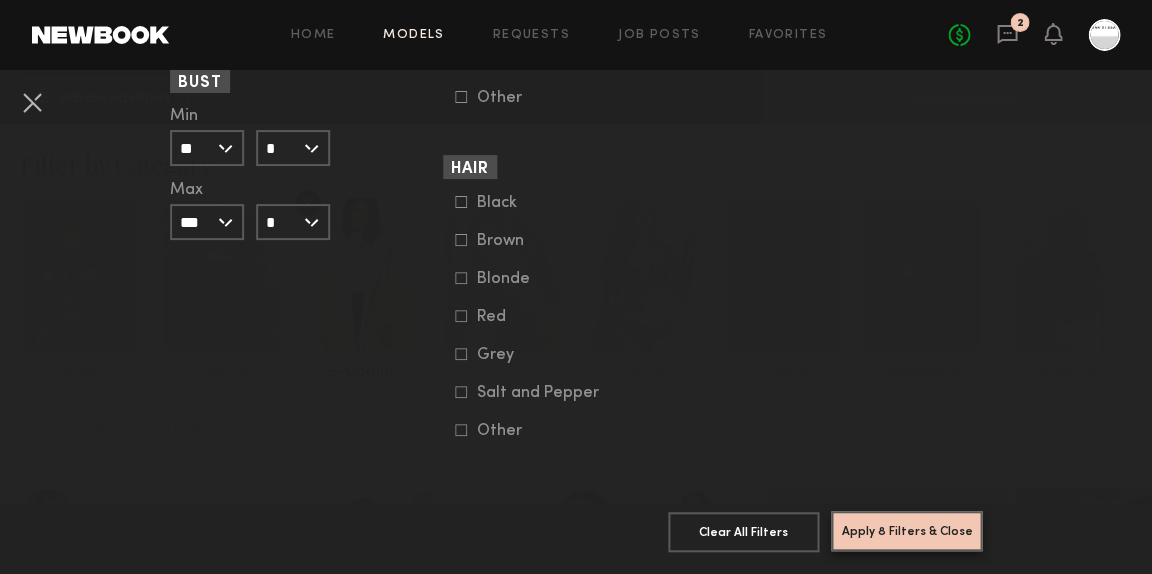 click on "Apply 8 Filters & Close" 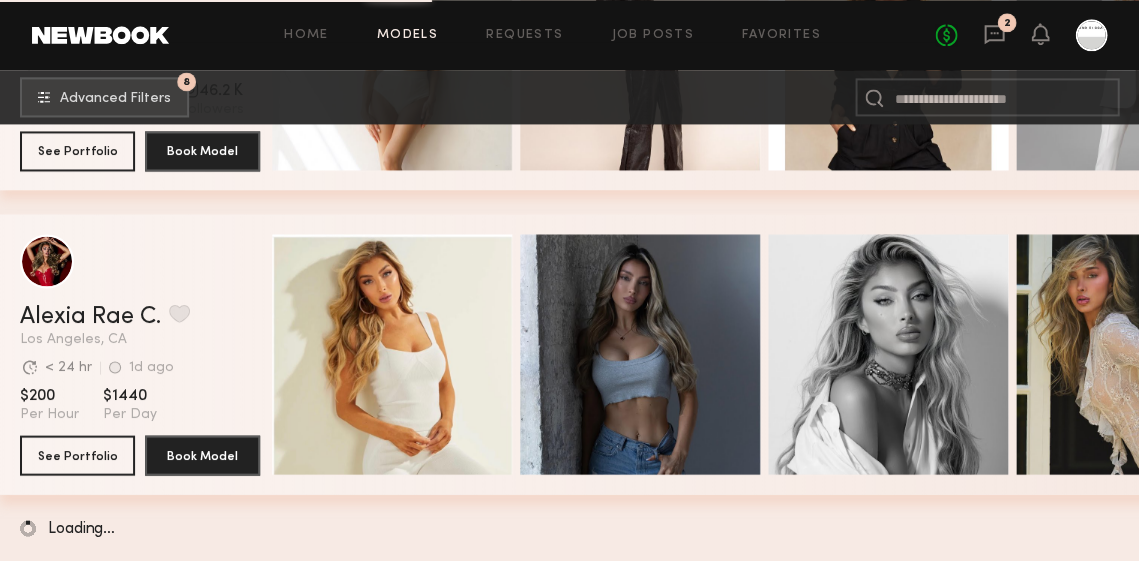 scroll, scrollTop: 3598, scrollLeft: 0, axis: vertical 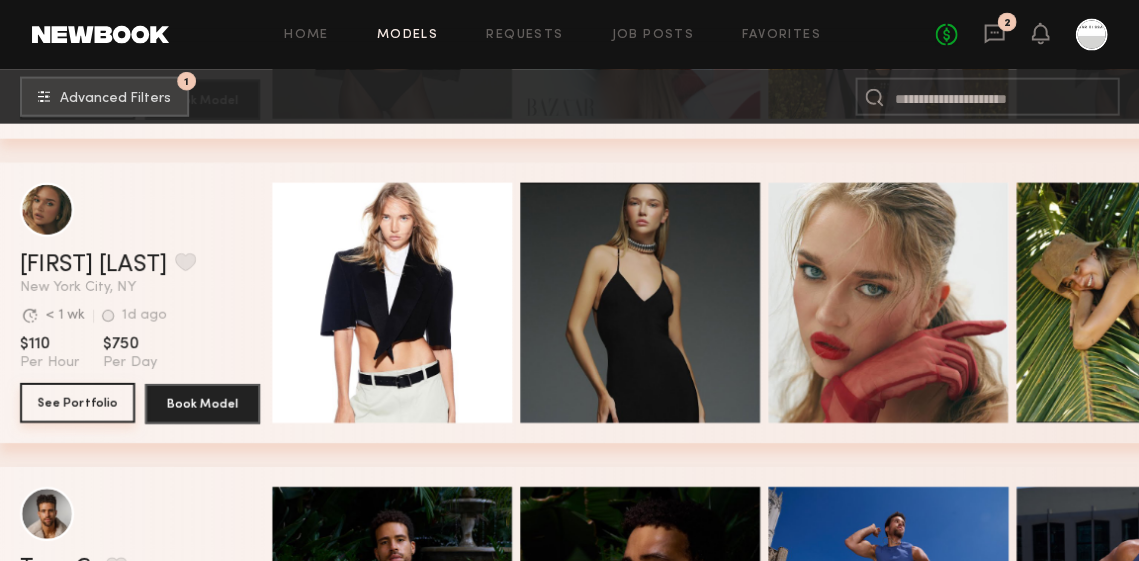 click on "See Portfolio" 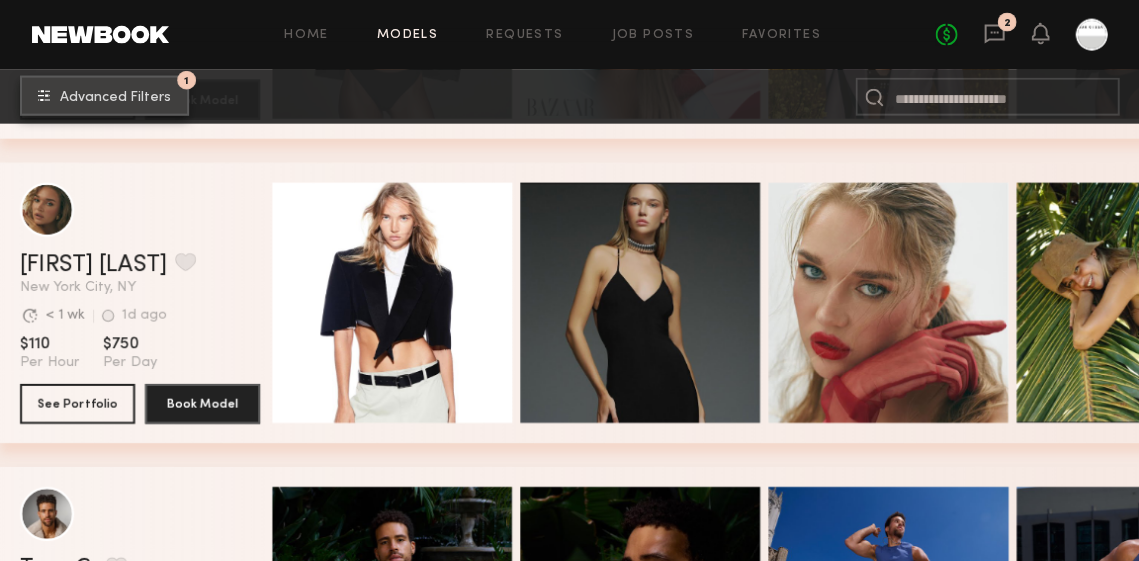 click on "Advanced Filters" 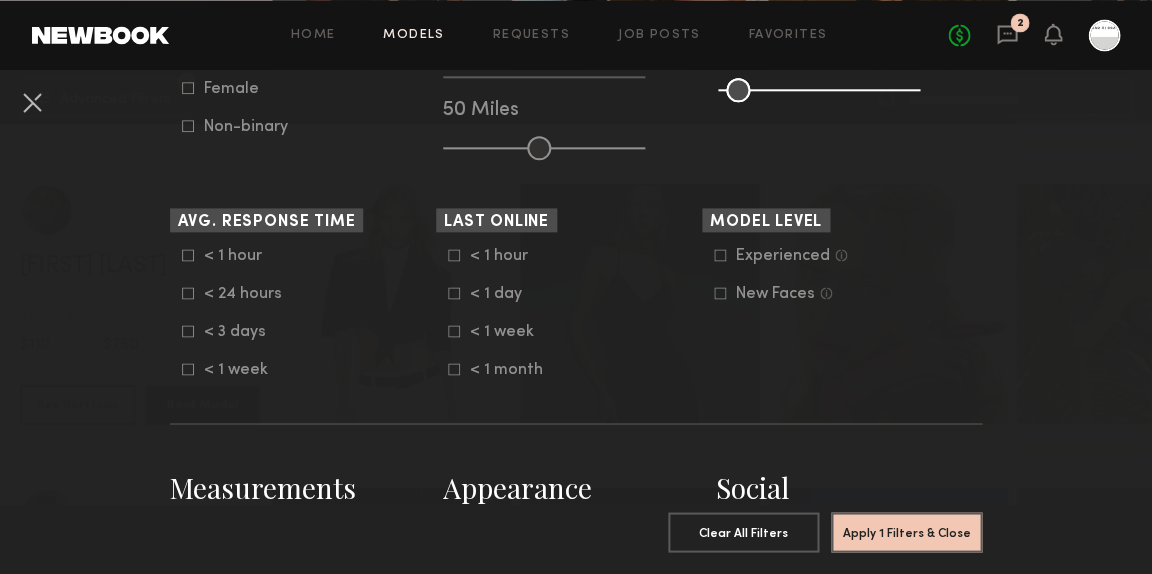 scroll, scrollTop: 516, scrollLeft: 0, axis: vertical 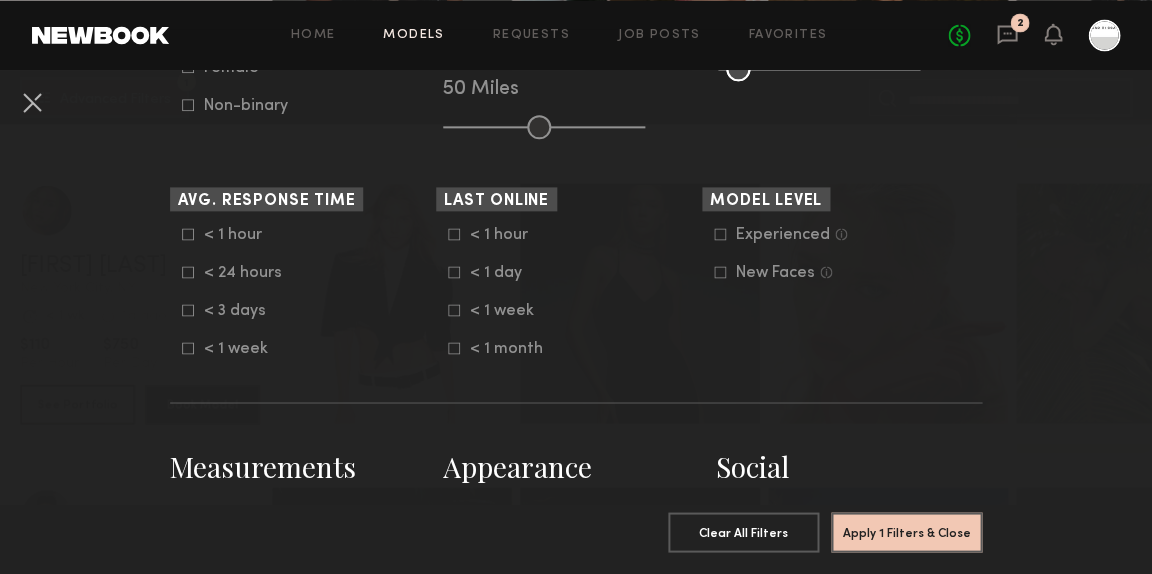 click 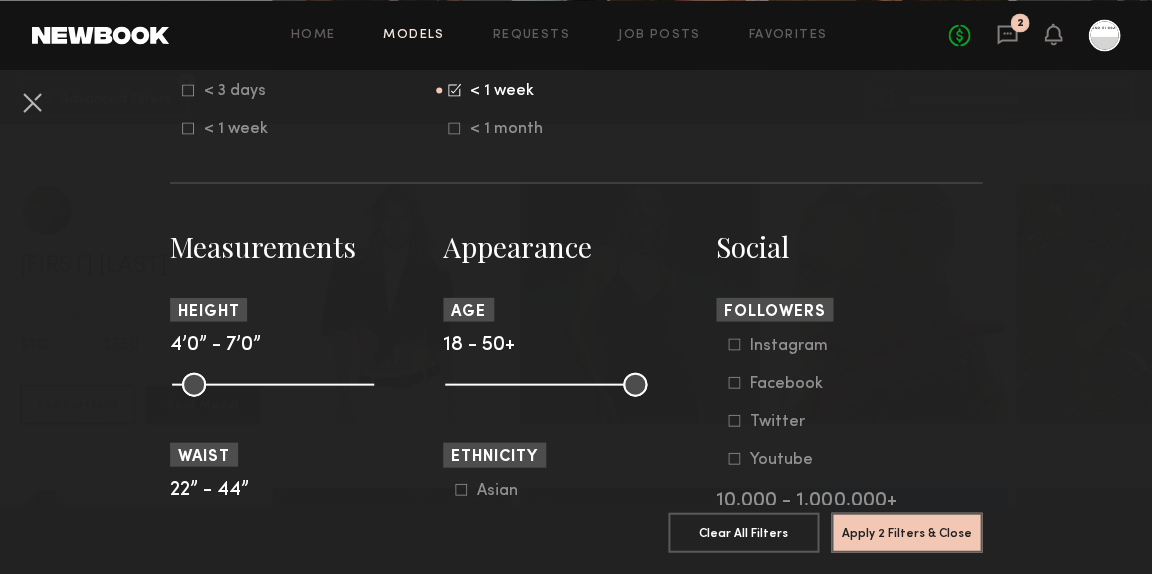 scroll, scrollTop: 739, scrollLeft: 0, axis: vertical 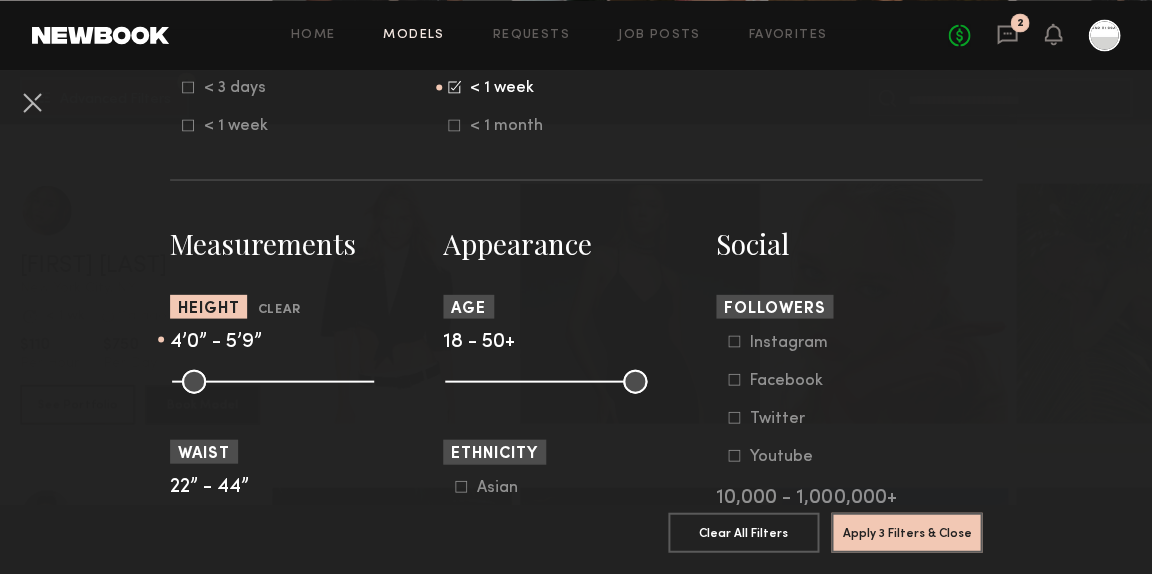 drag, startPoint x: 356, startPoint y: 375, endPoint x: 280, endPoint y: 373, distance: 76.02631 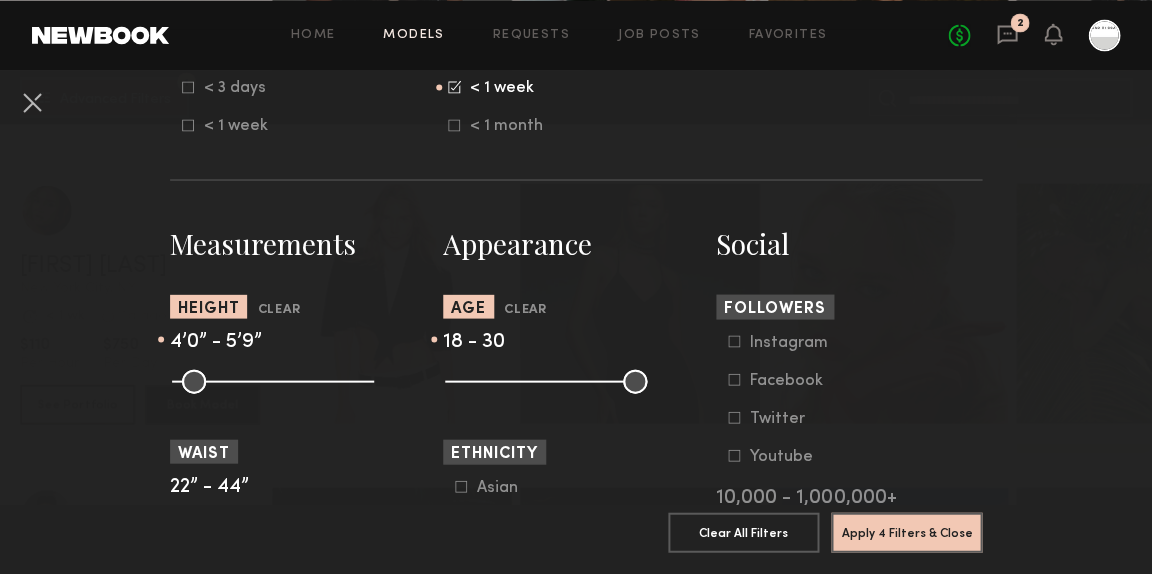 drag, startPoint x: 624, startPoint y: 374, endPoint x: 520, endPoint y: 376, distance: 104.019226 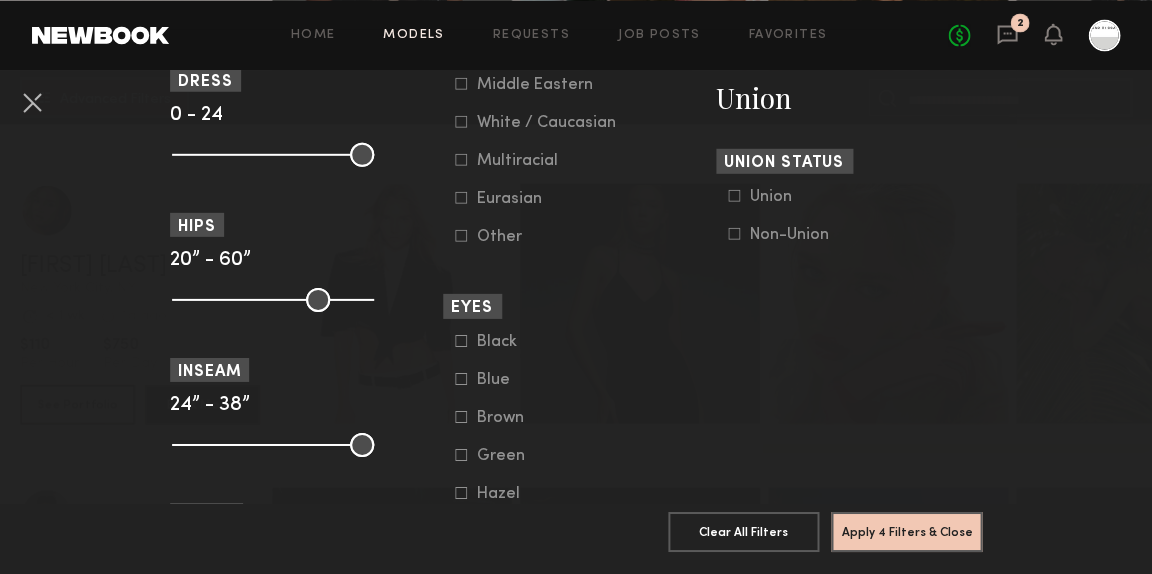 scroll, scrollTop: 1259, scrollLeft: 0, axis: vertical 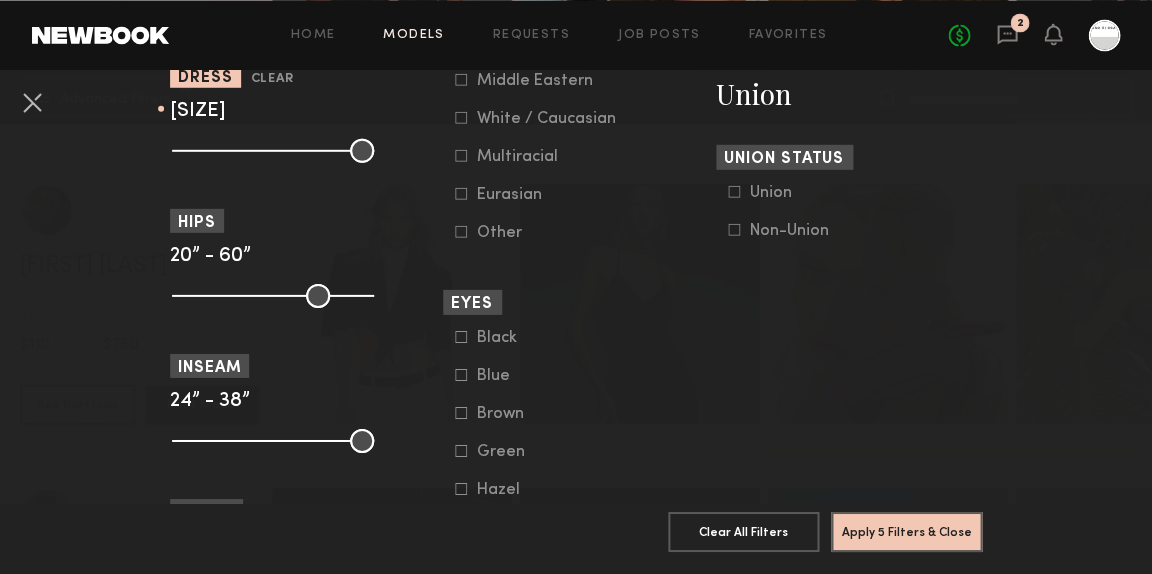 drag, startPoint x: 355, startPoint y: 146, endPoint x: 226, endPoint y: 143, distance: 129.03488 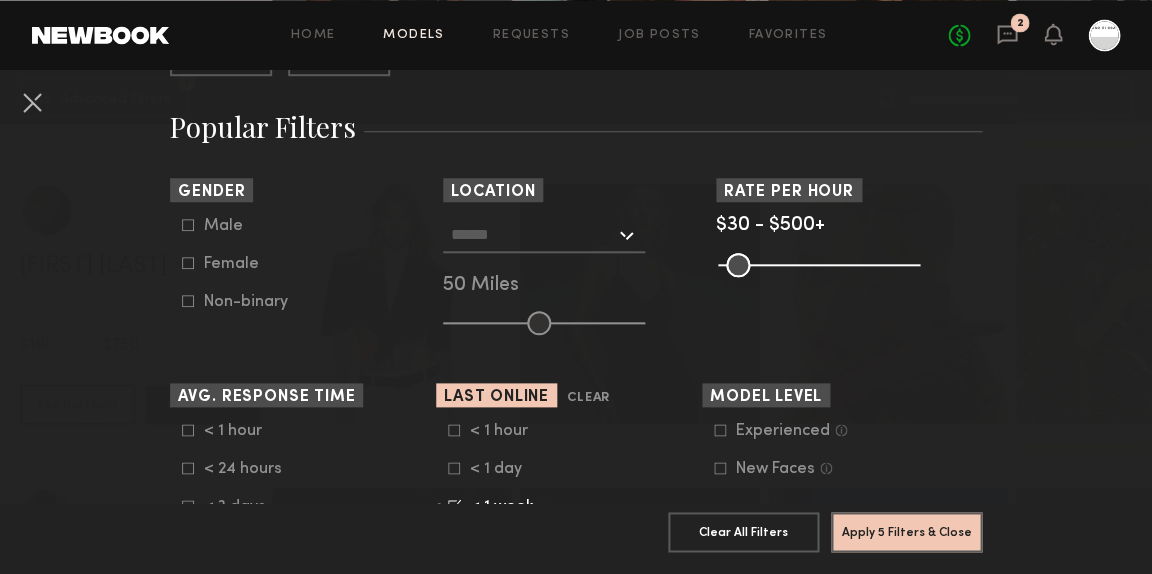 scroll, scrollTop: 356, scrollLeft: 0, axis: vertical 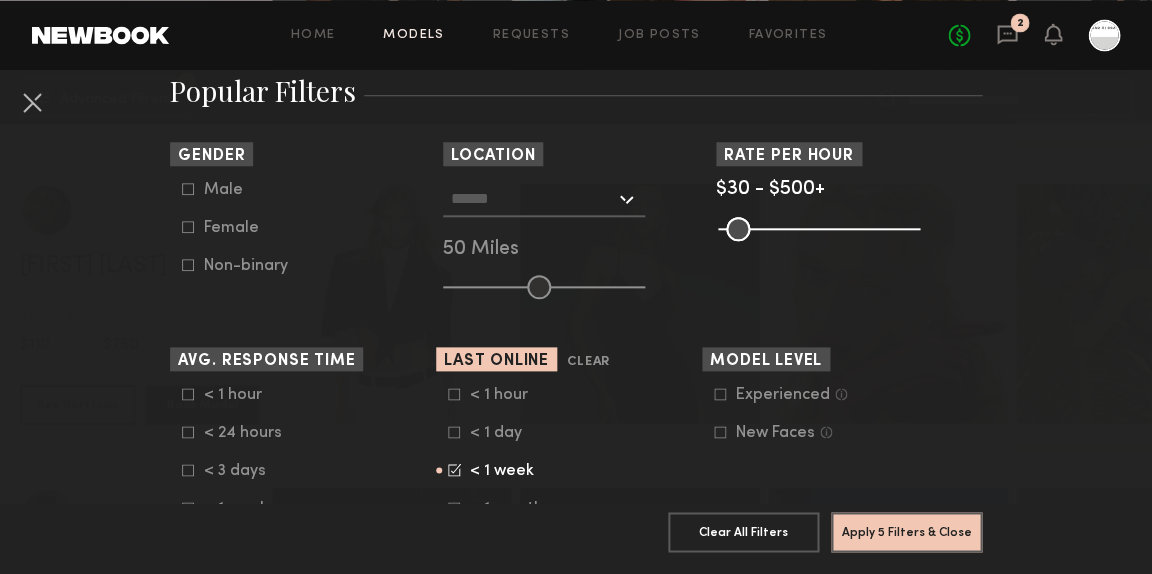 click 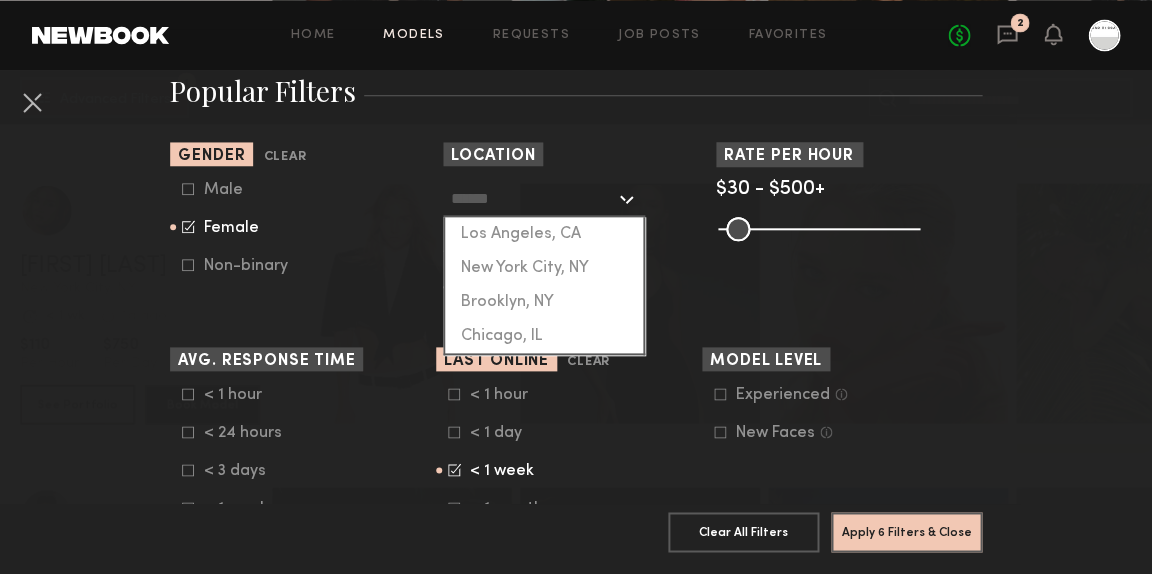 click 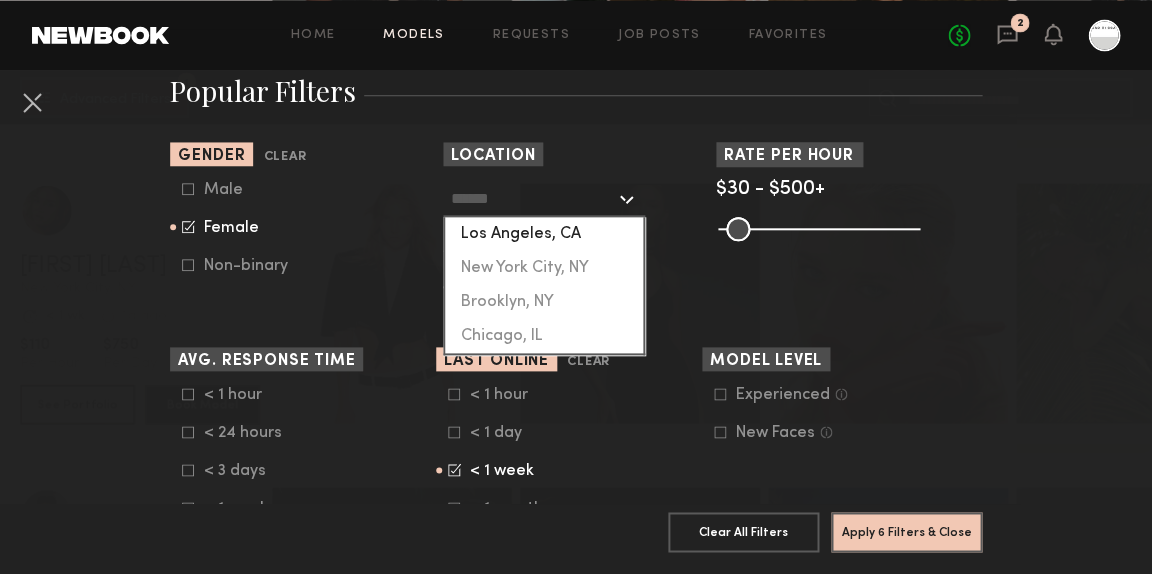 click on "Los Angeles, CA" 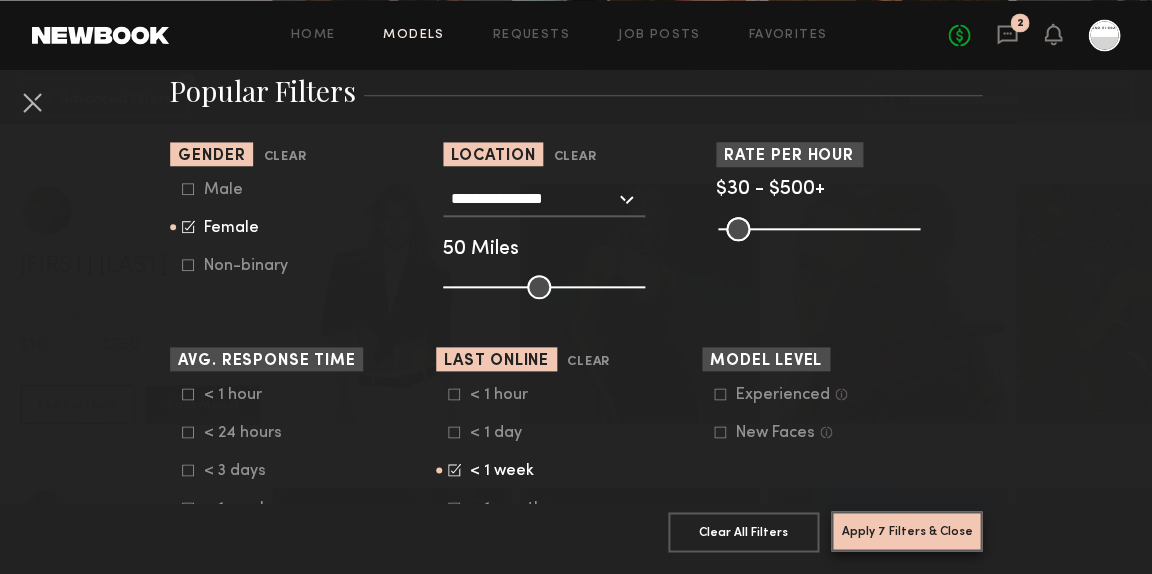 click on "Apply 7 Filters & Close" 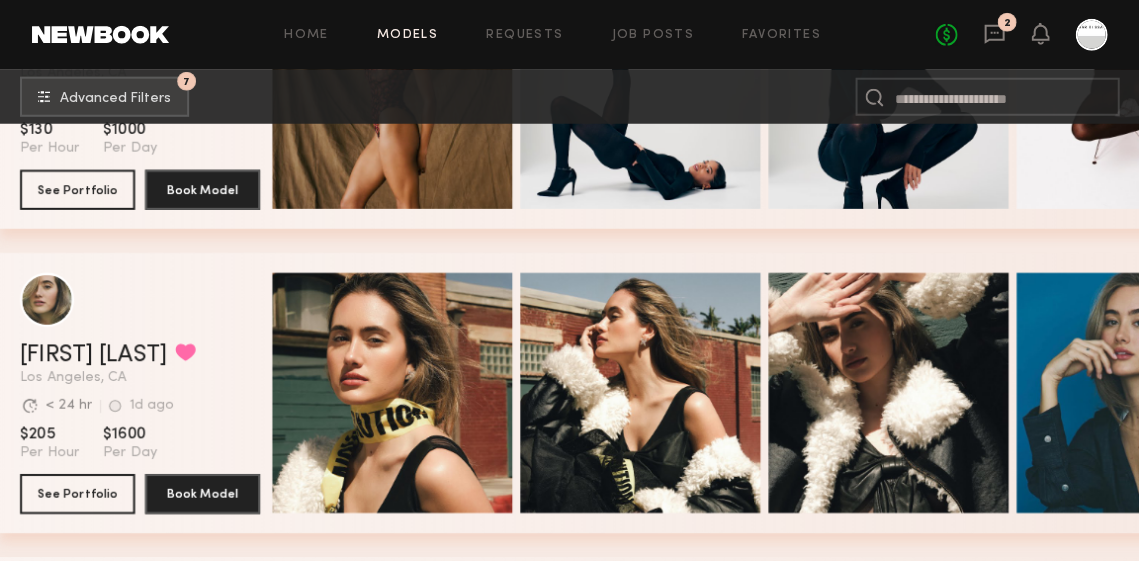 scroll, scrollTop: 8778, scrollLeft: 0, axis: vertical 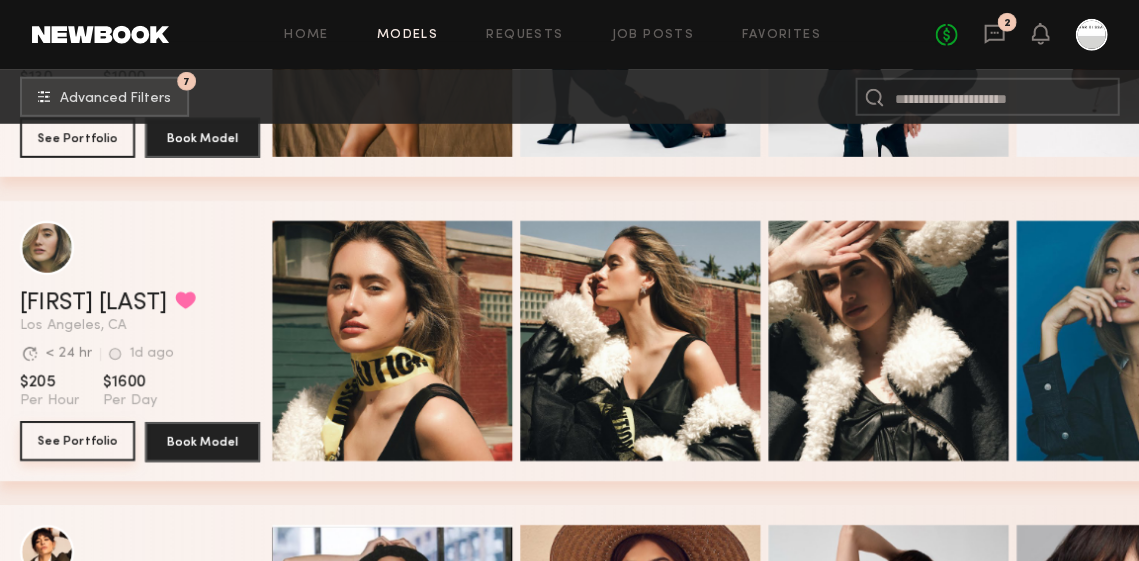 click on "See Portfolio" 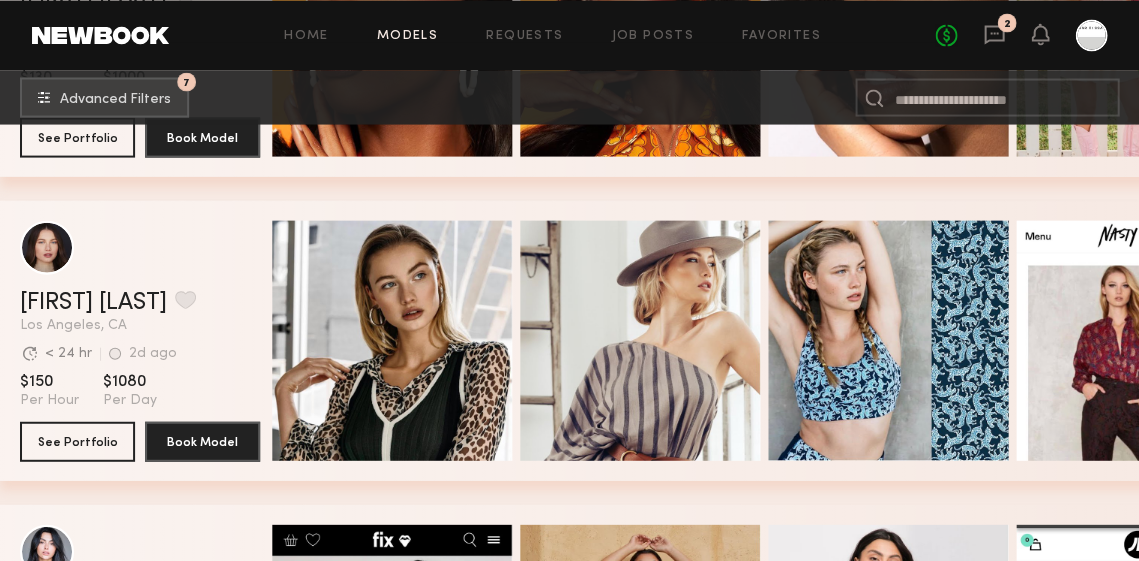 scroll, scrollTop: 9999, scrollLeft: 0, axis: vertical 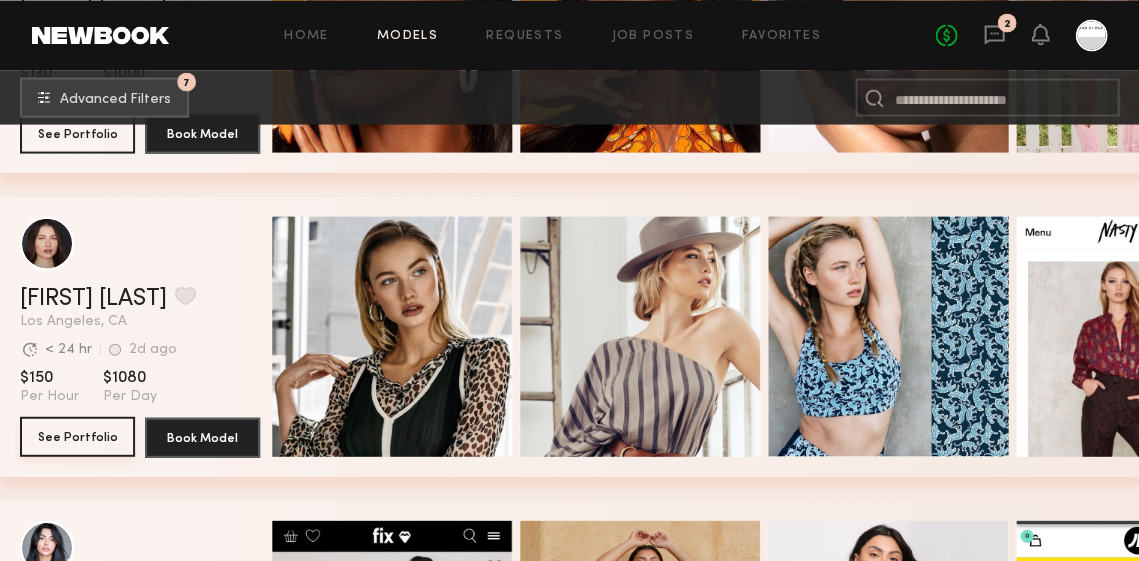 click on "See Portfolio" 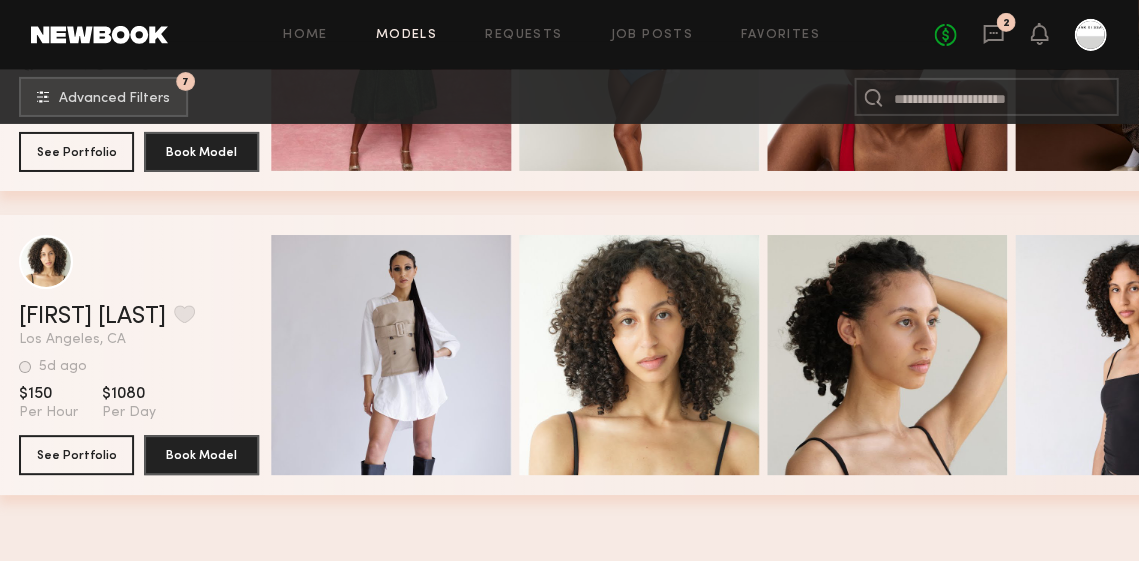 scroll, scrollTop: 11472, scrollLeft: 1, axis: both 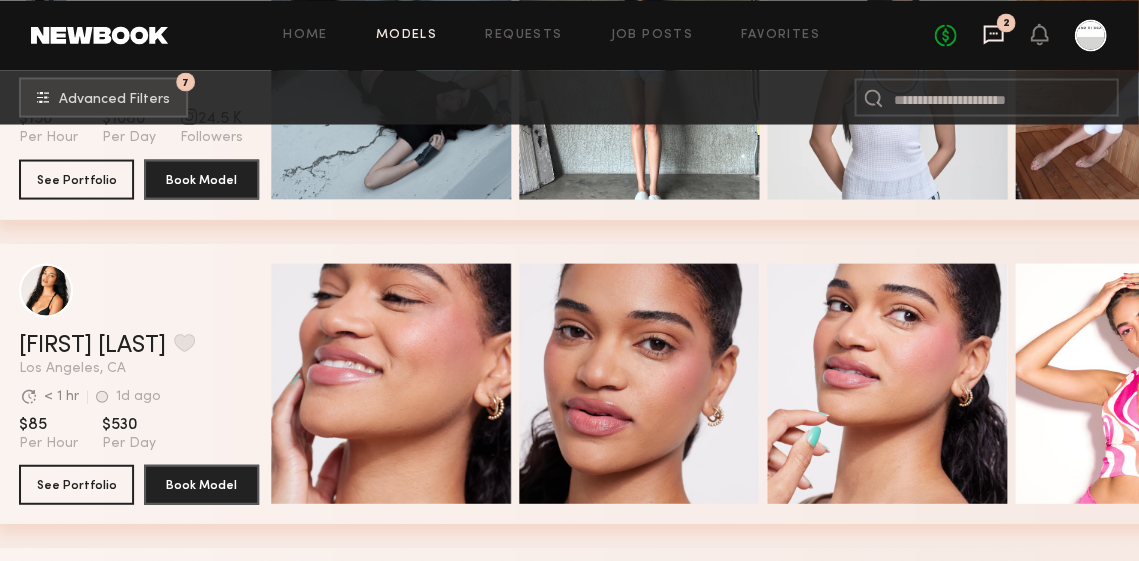 click 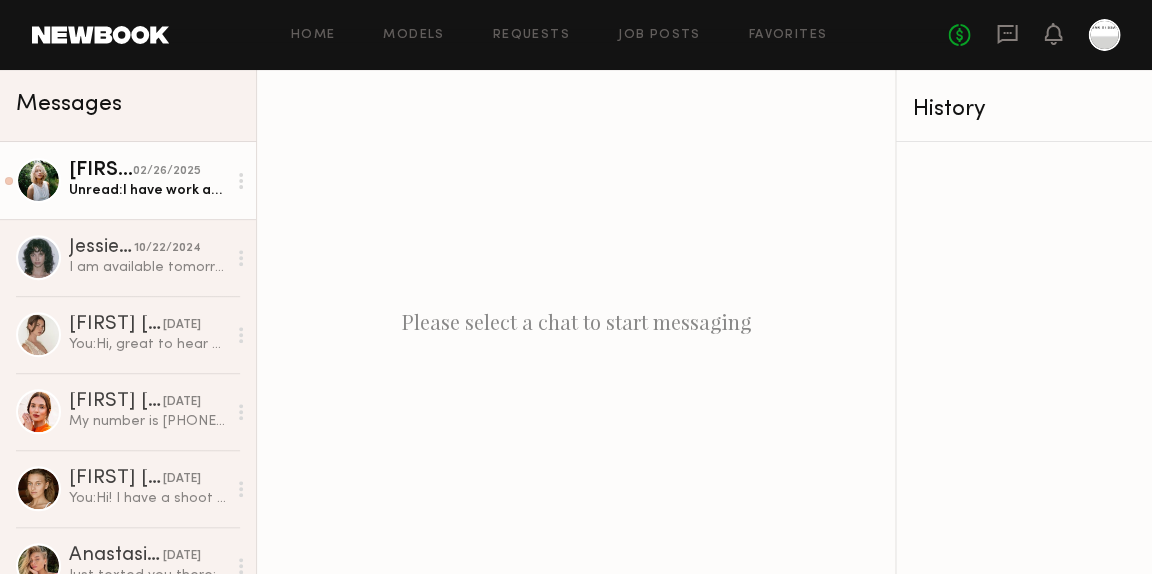 scroll, scrollTop: 0, scrollLeft: 0, axis: both 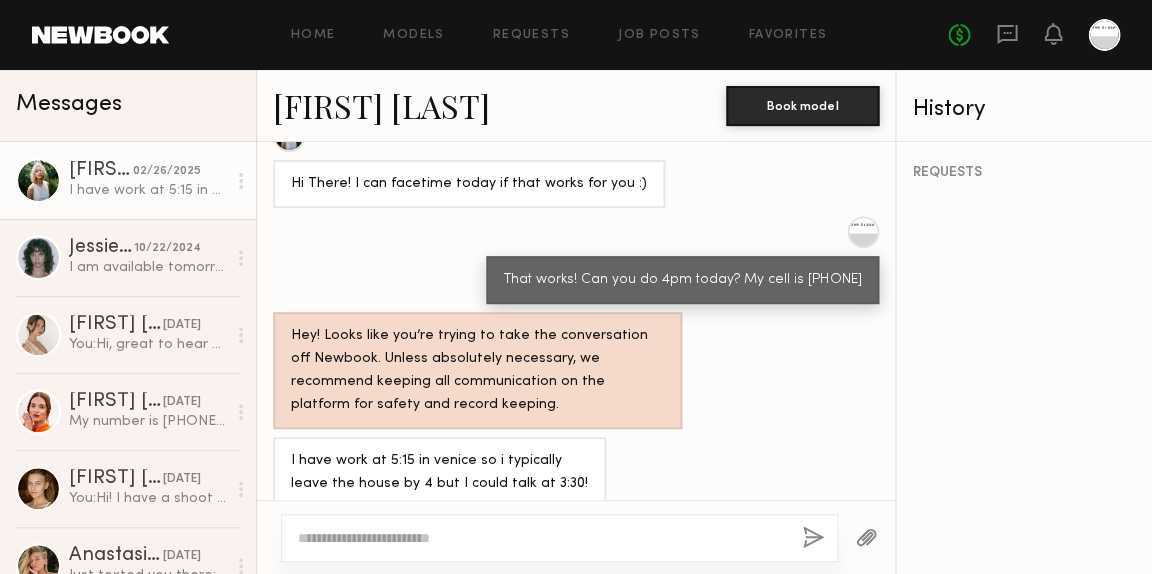 click 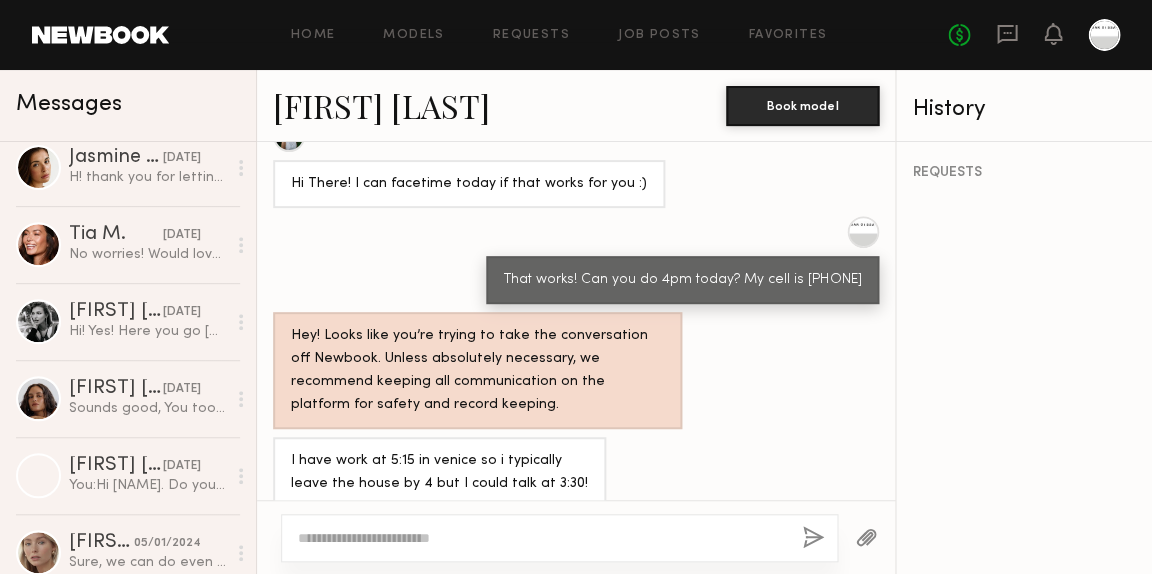 scroll, scrollTop: 707, scrollLeft: 0, axis: vertical 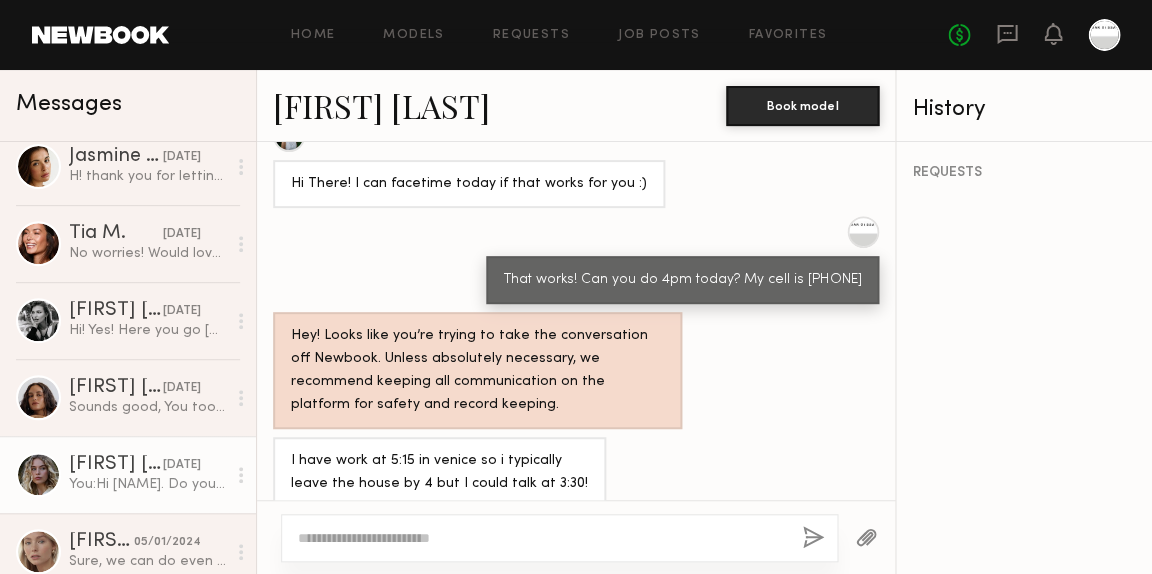 click on "[FIRST] [LAST]" 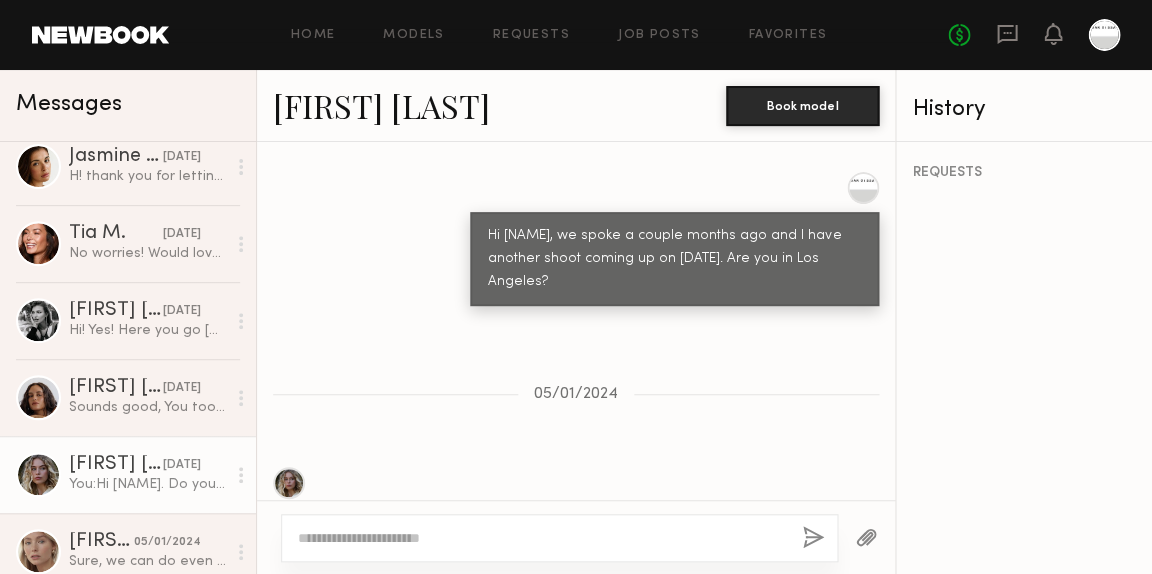 scroll, scrollTop: 2066, scrollLeft: 0, axis: vertical 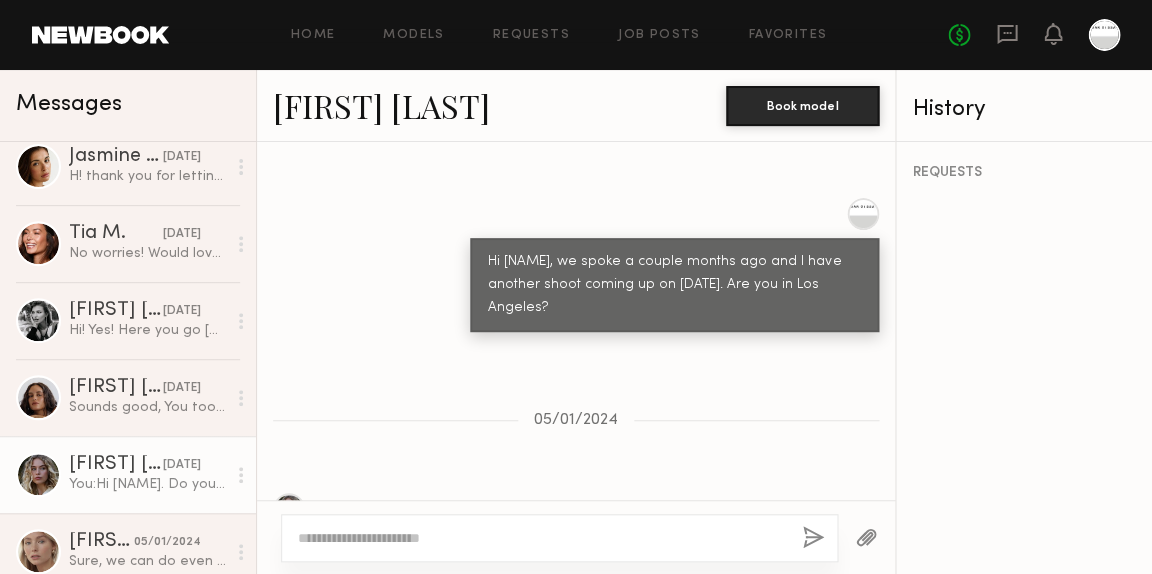 click on "[FIRST] [LAST]" 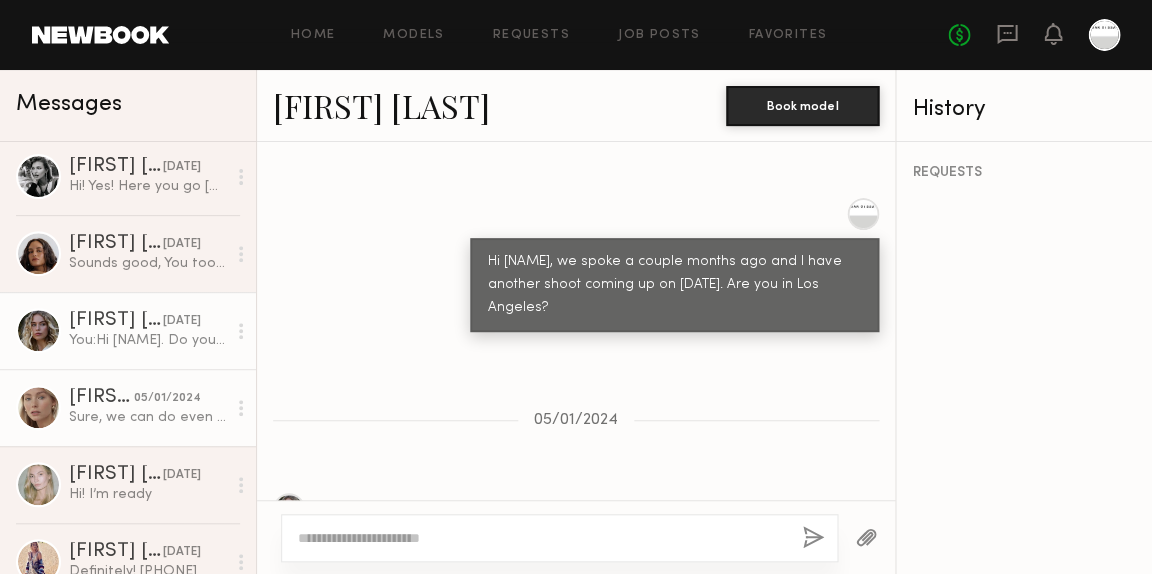 scroll, scrollTop: 862, scrollLeft: 0, axis: vertical 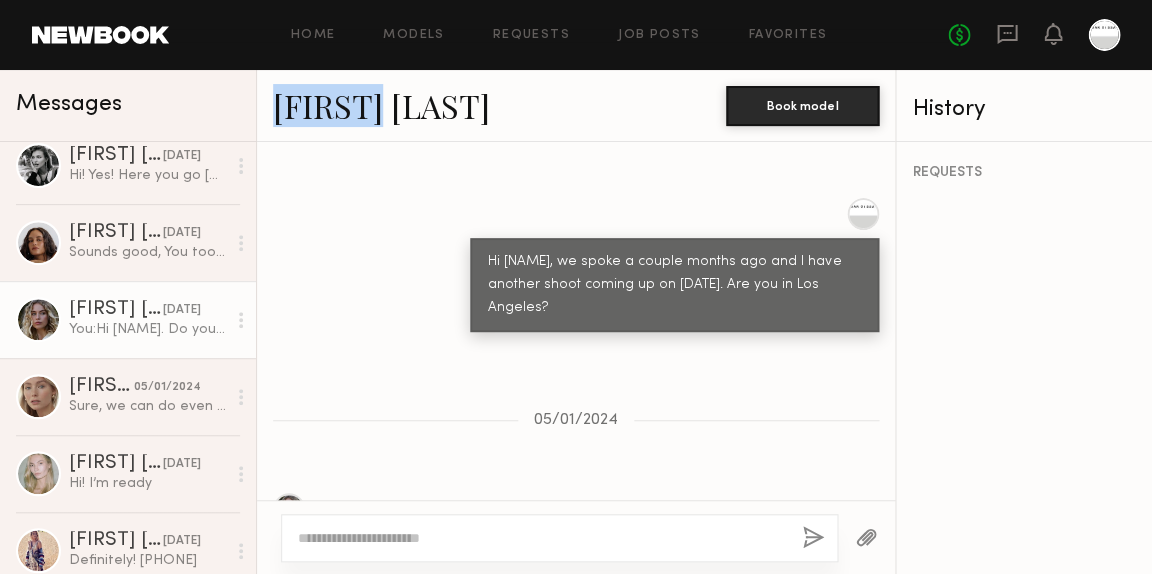 drag, startPoint x: 368, startPoint y: 108, endPoint x: 273, endPoint y: 108, distance: 95 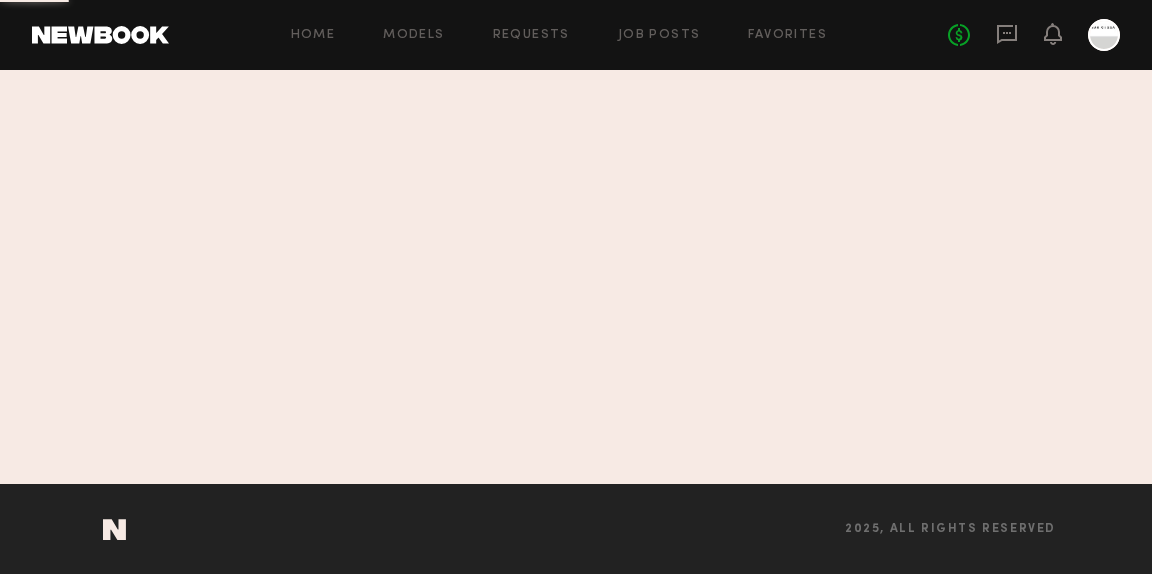 scroll, scrollTop: 0, scrollLeft: 0, axis: both 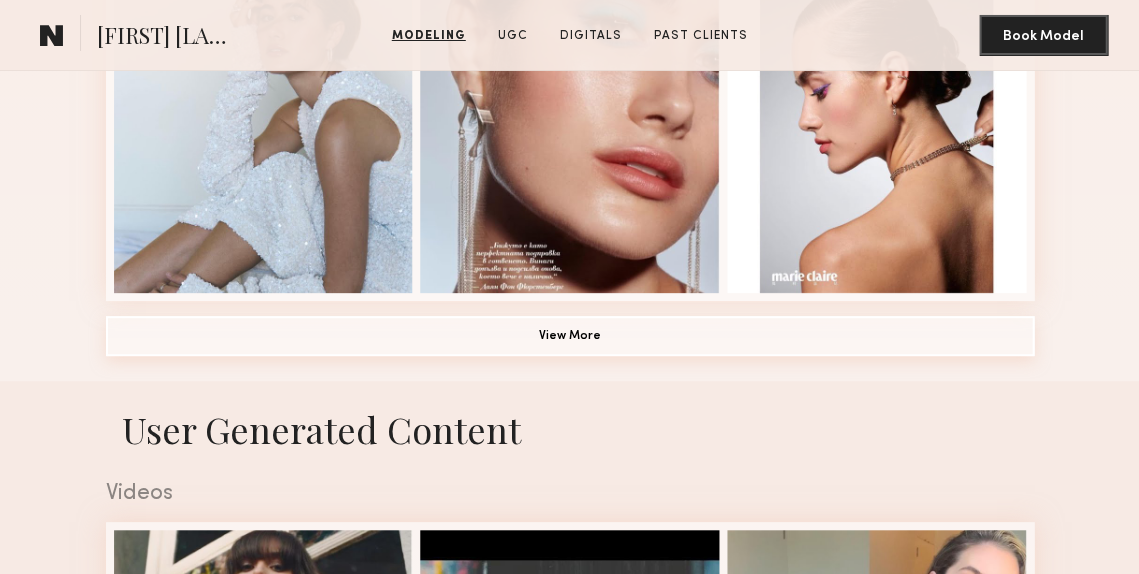 click on "View More" 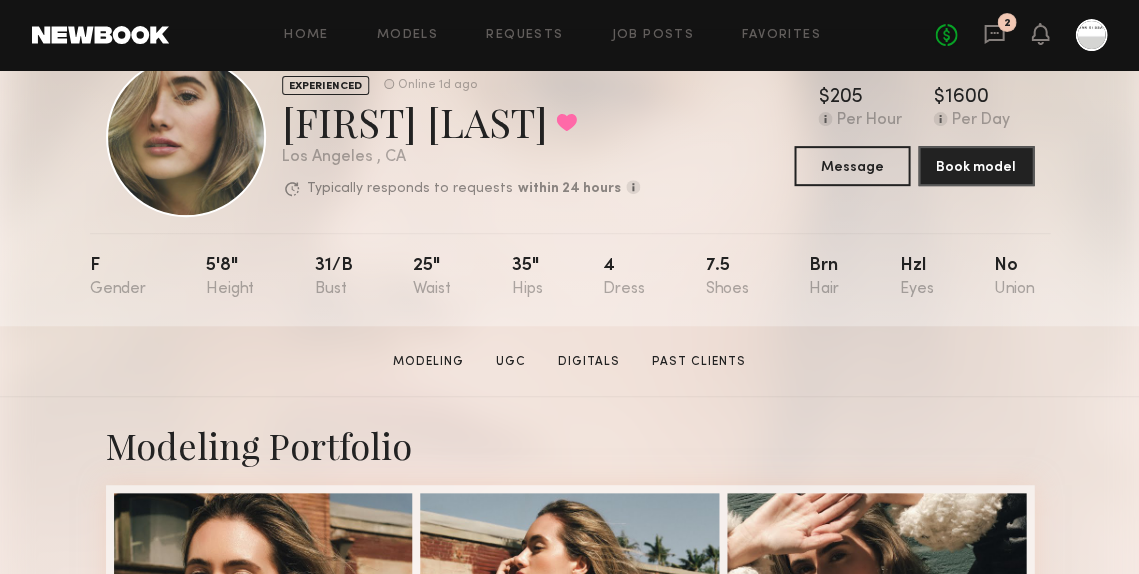 scroll, scrollTop: 70, scrollLeft: 0, axis: vertical 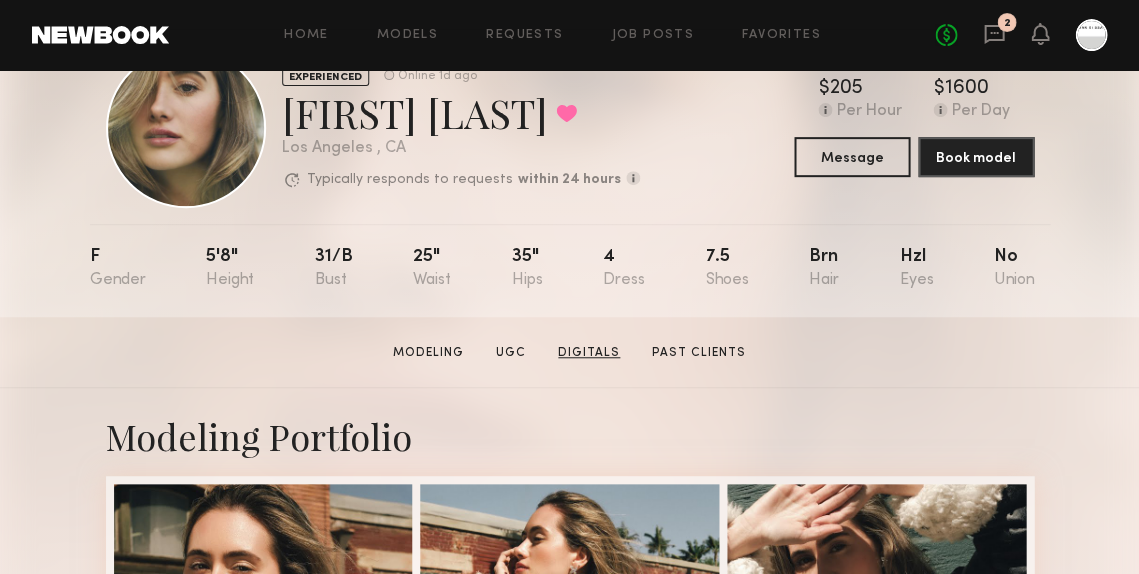 click on "Digitals" 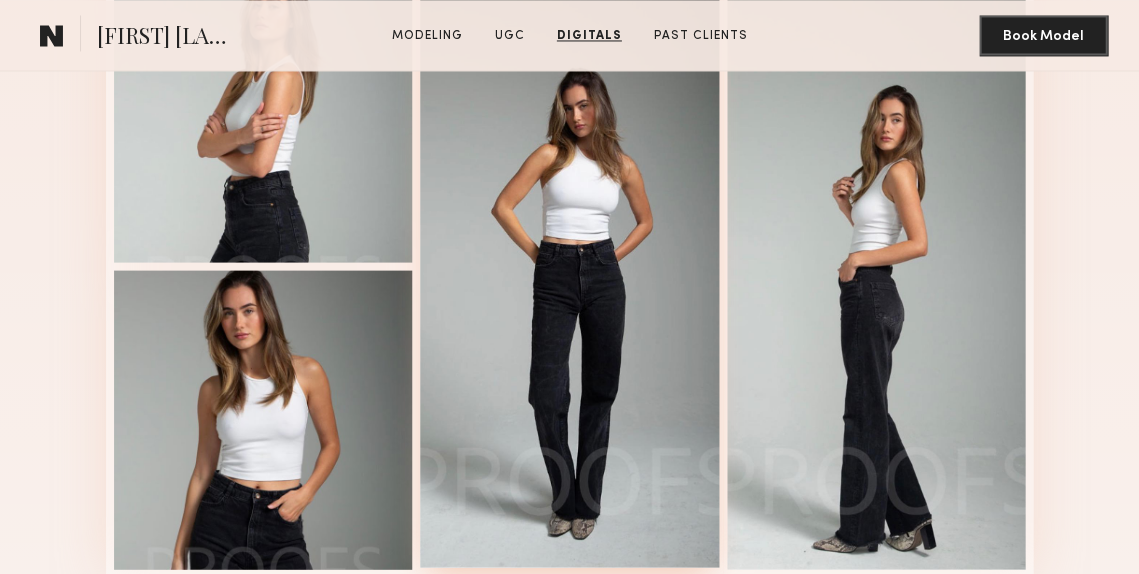 scroll, scrollTop: 5299, scrollLeft: 0, axis: vertical 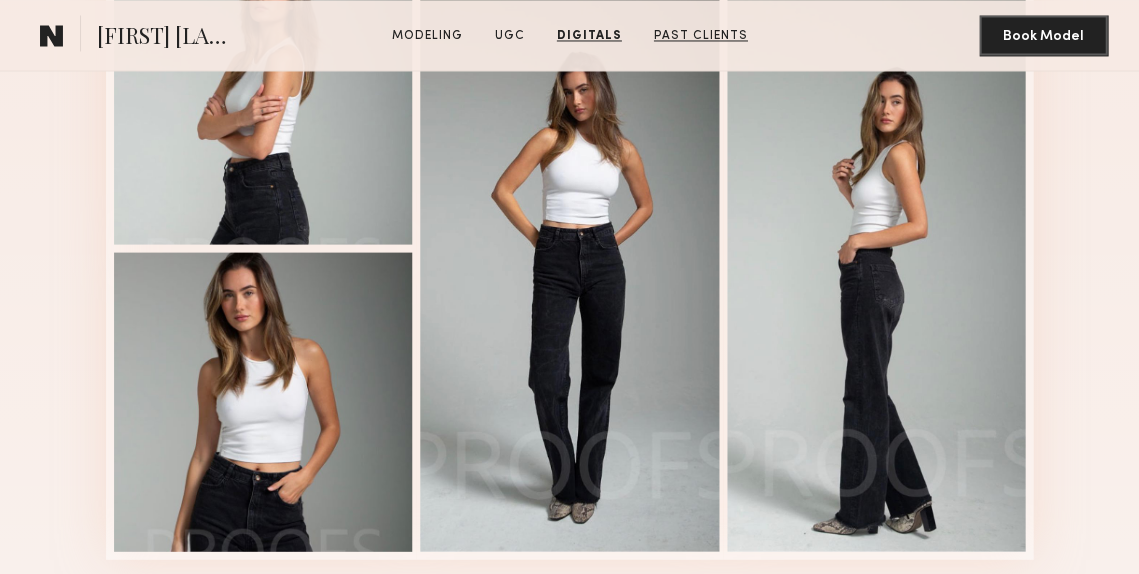 click on "Past Clients" 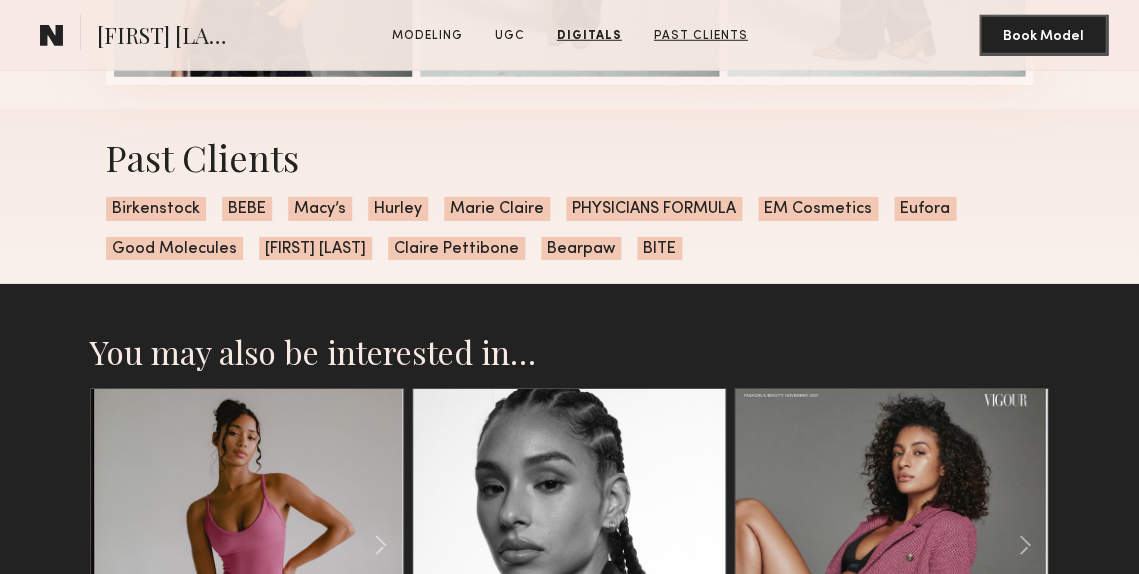 scroll, scrollTop: 5774, scrollLeft: 0, axis: vertical 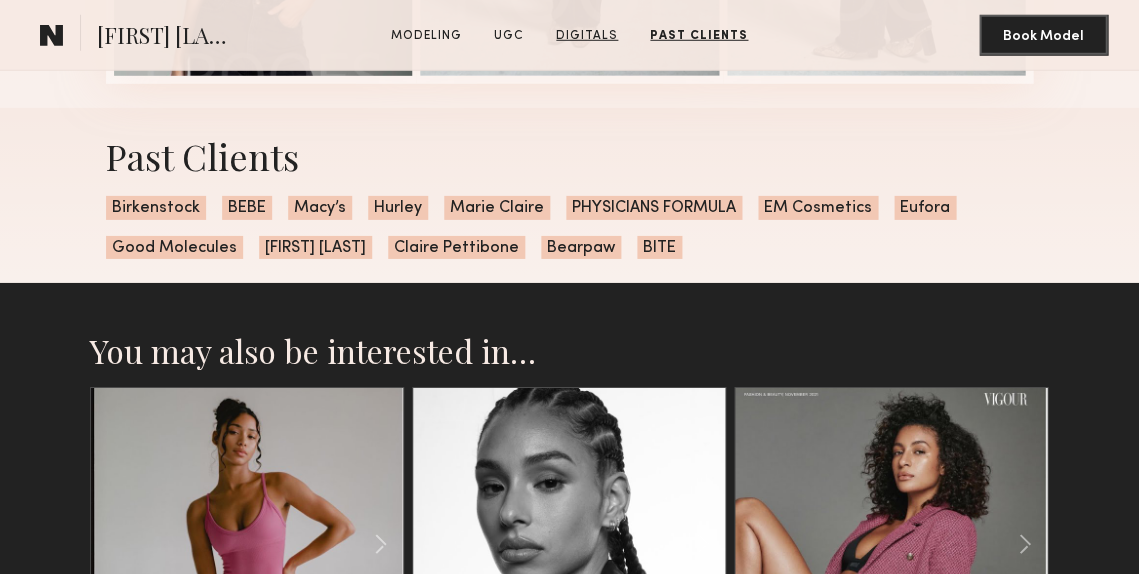 click on "Digitals" 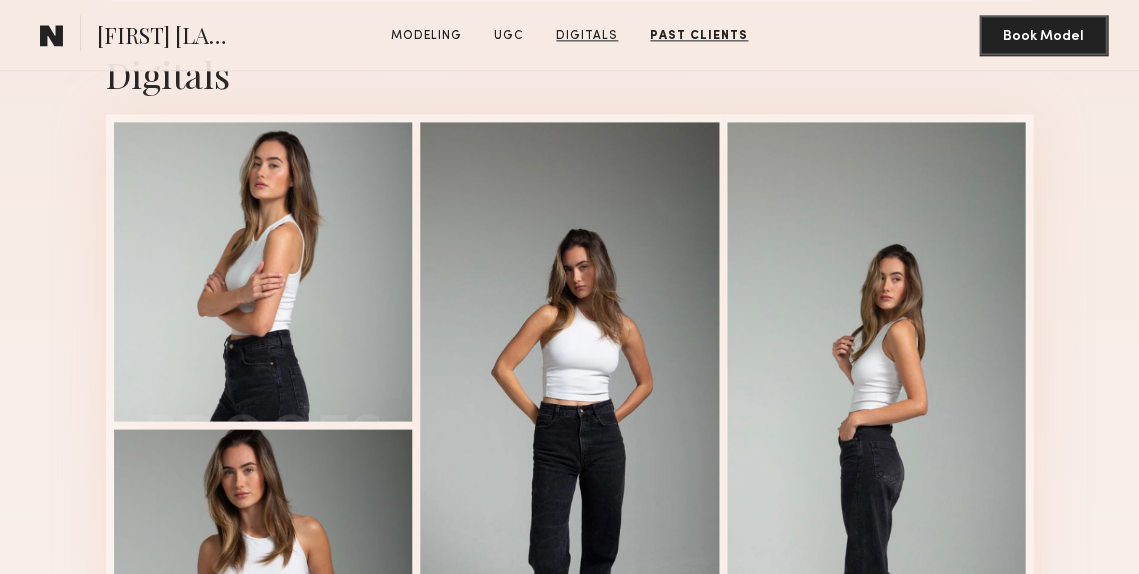 scroll, scrollTop: 5038, scrollLeft: 0, axis: vertical 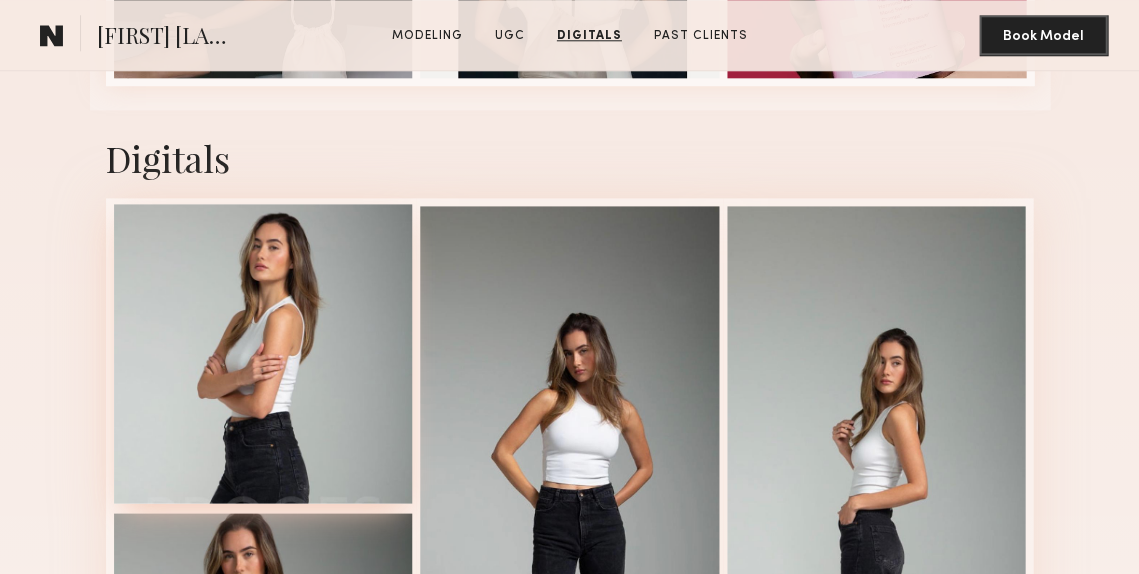 click at bounding box center (263, 353) 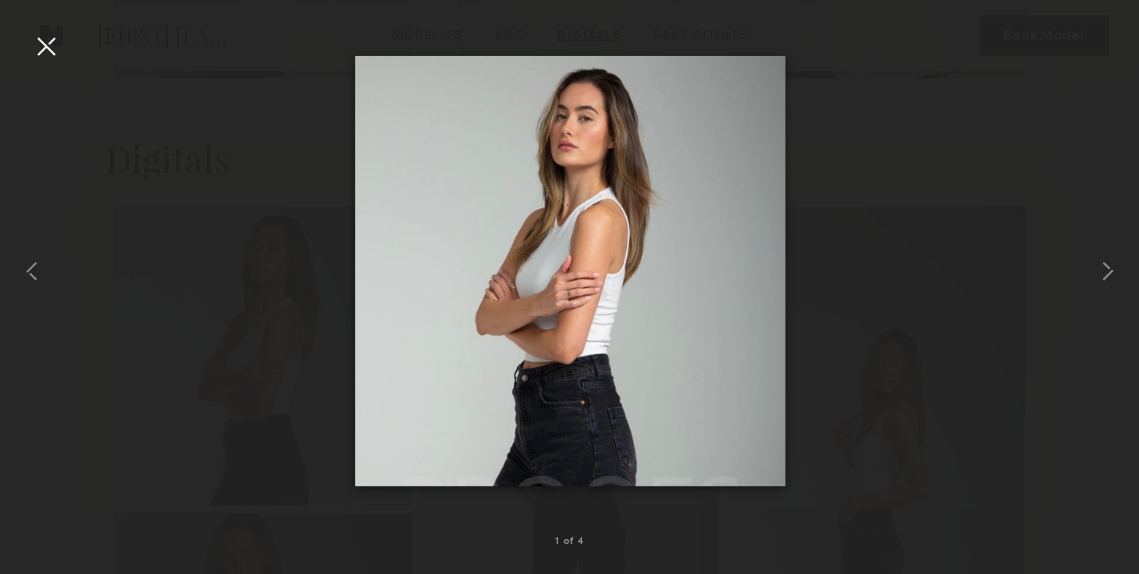 click at bounding box center (46, 46) 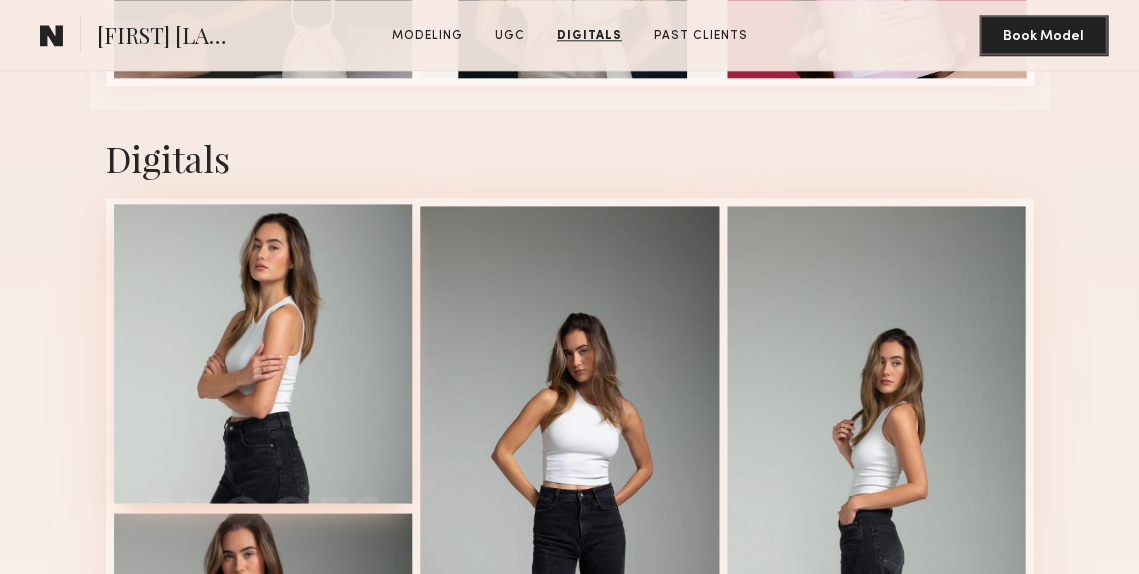 scroll, scrollTop: 4565, scrollLeft: 0, axis: vertical 